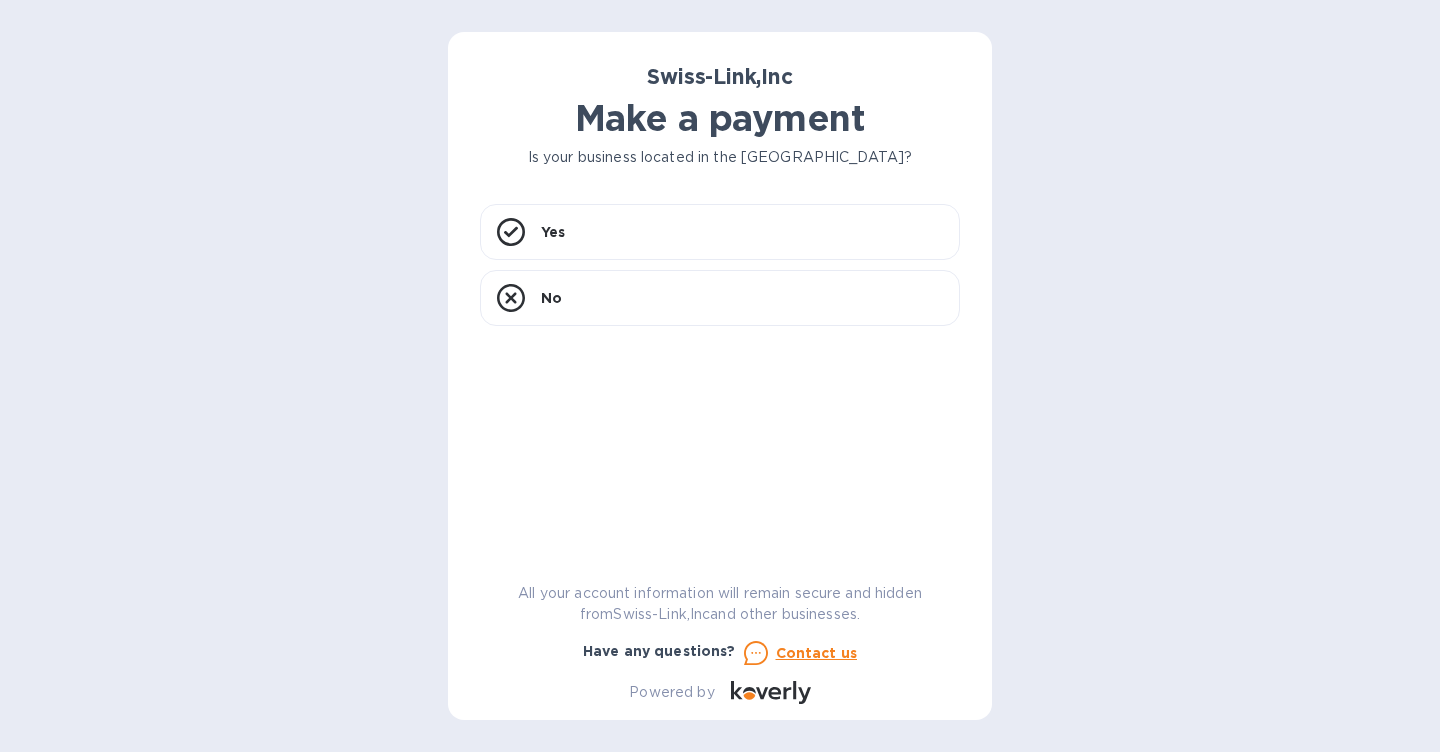 scroll, scrollTop: 0, scrollLeft: 0, axis: both 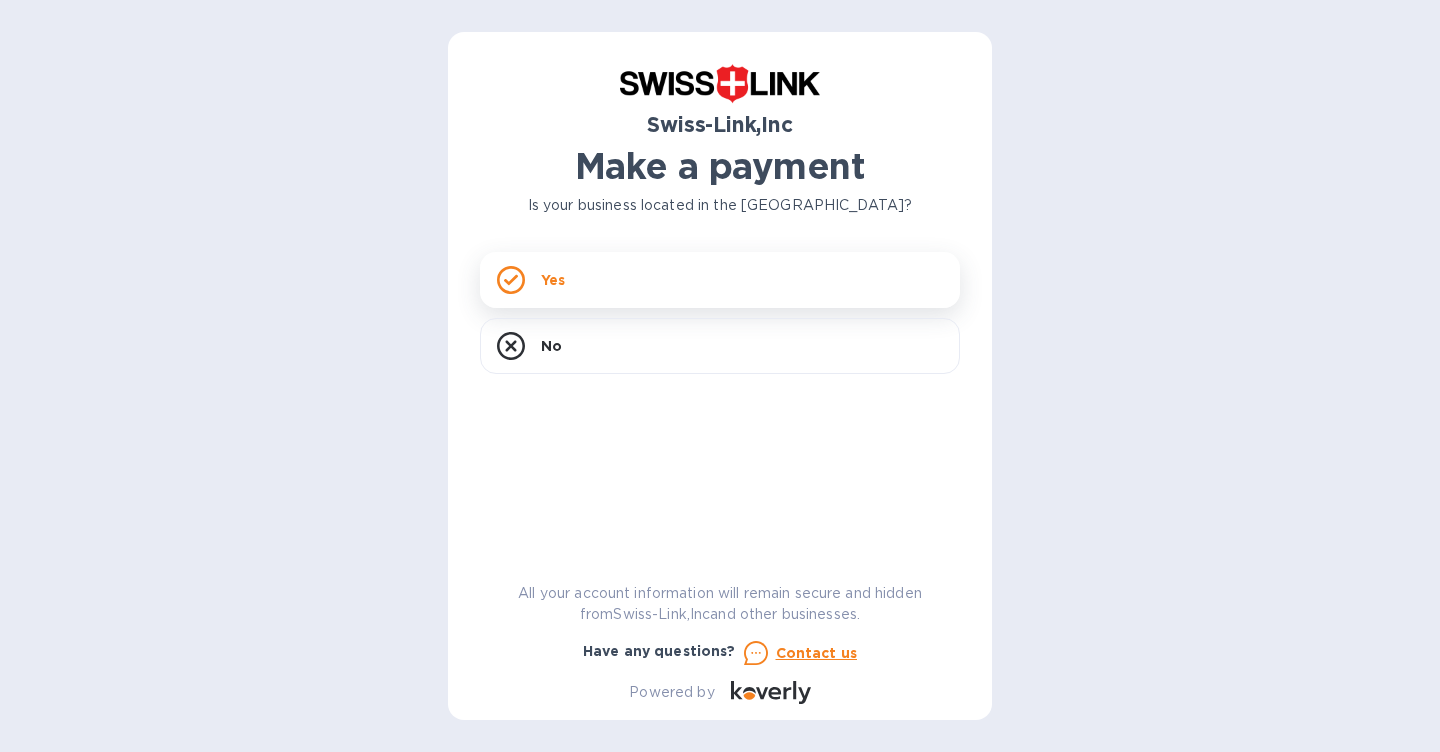 click on "Yes" at bounding box center (720, 280) 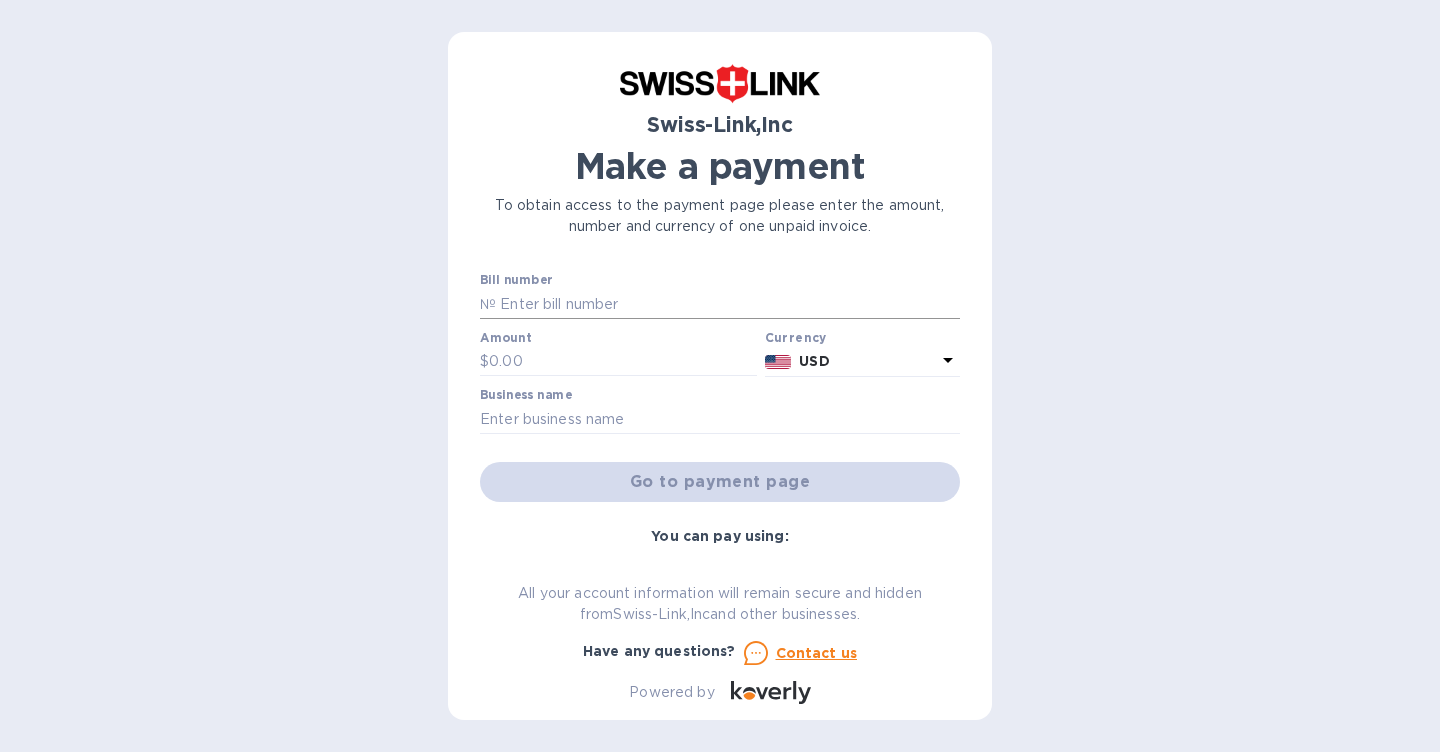 click at bounding box center (728, 304) 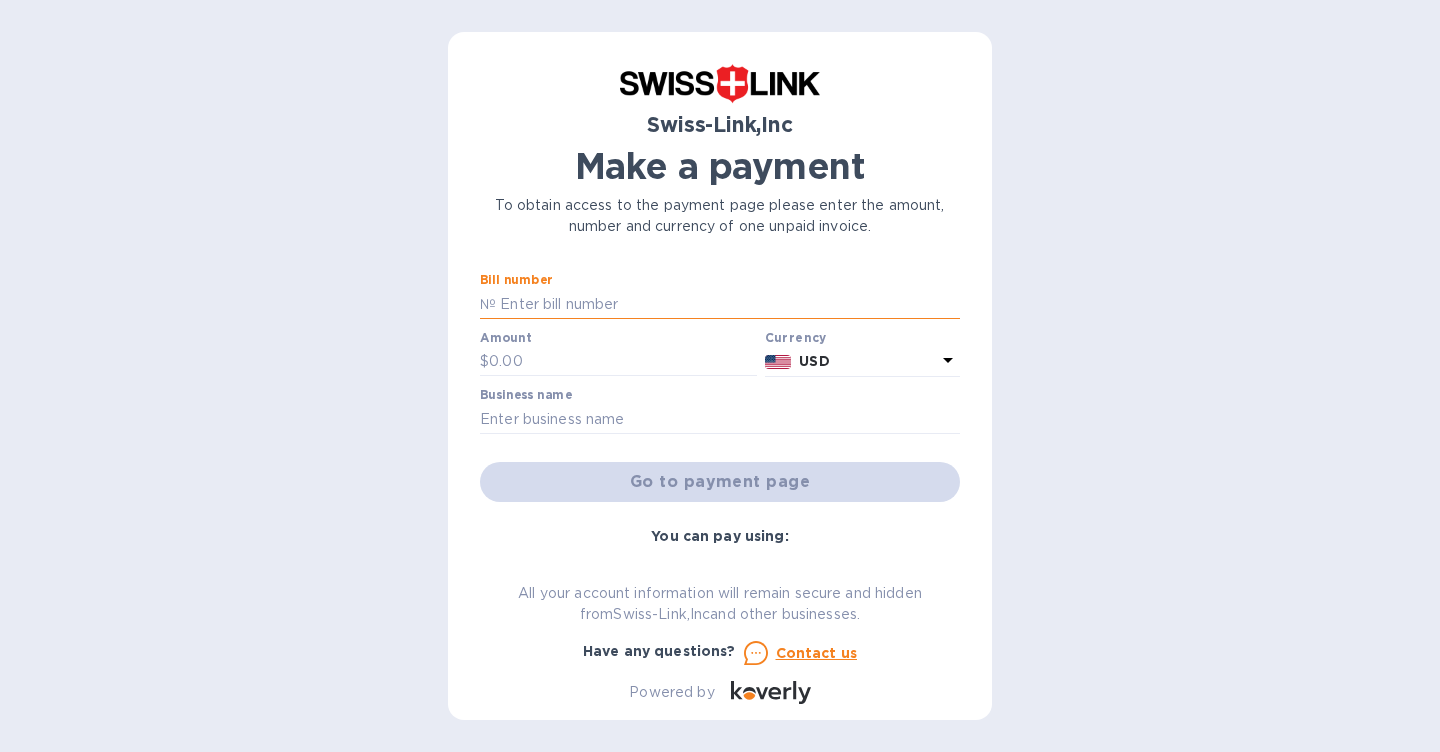 paste on "00020476" 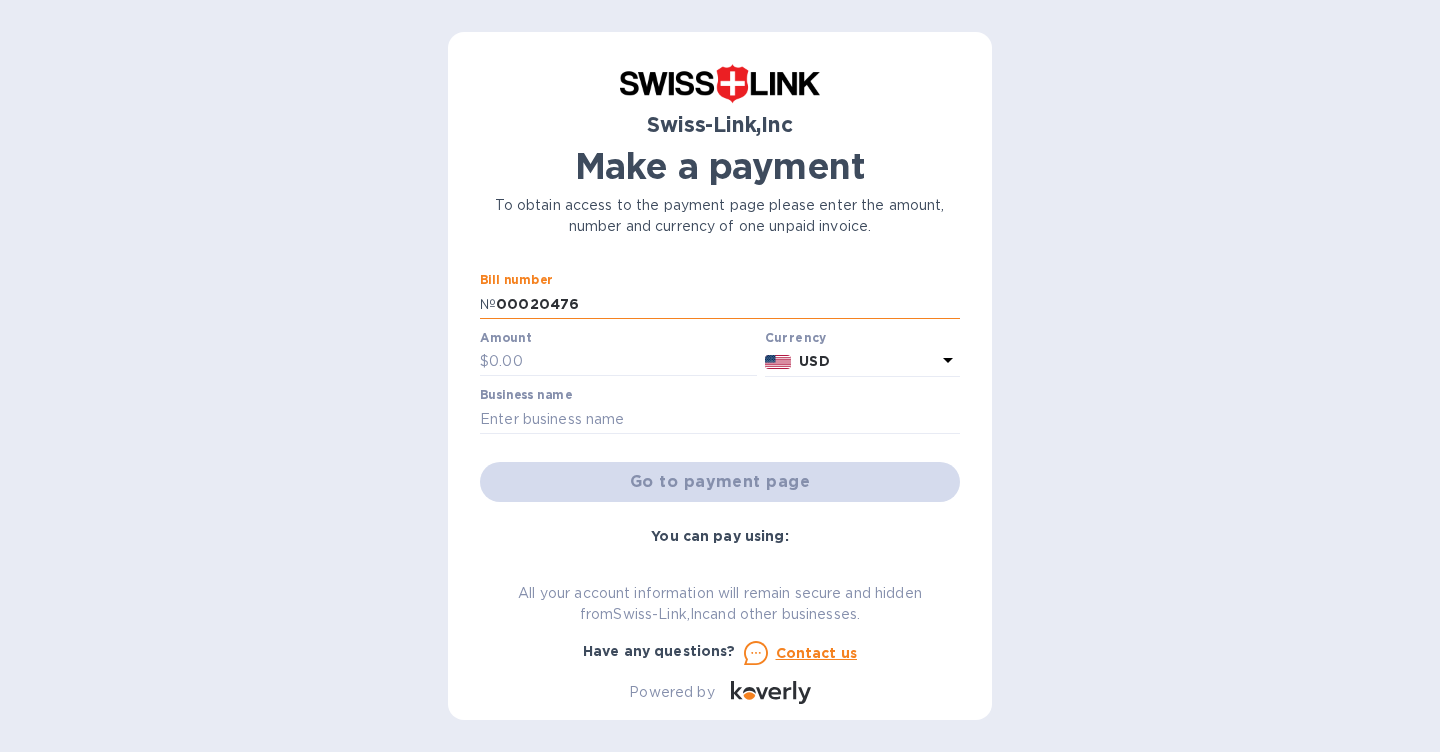 type on "00020476" 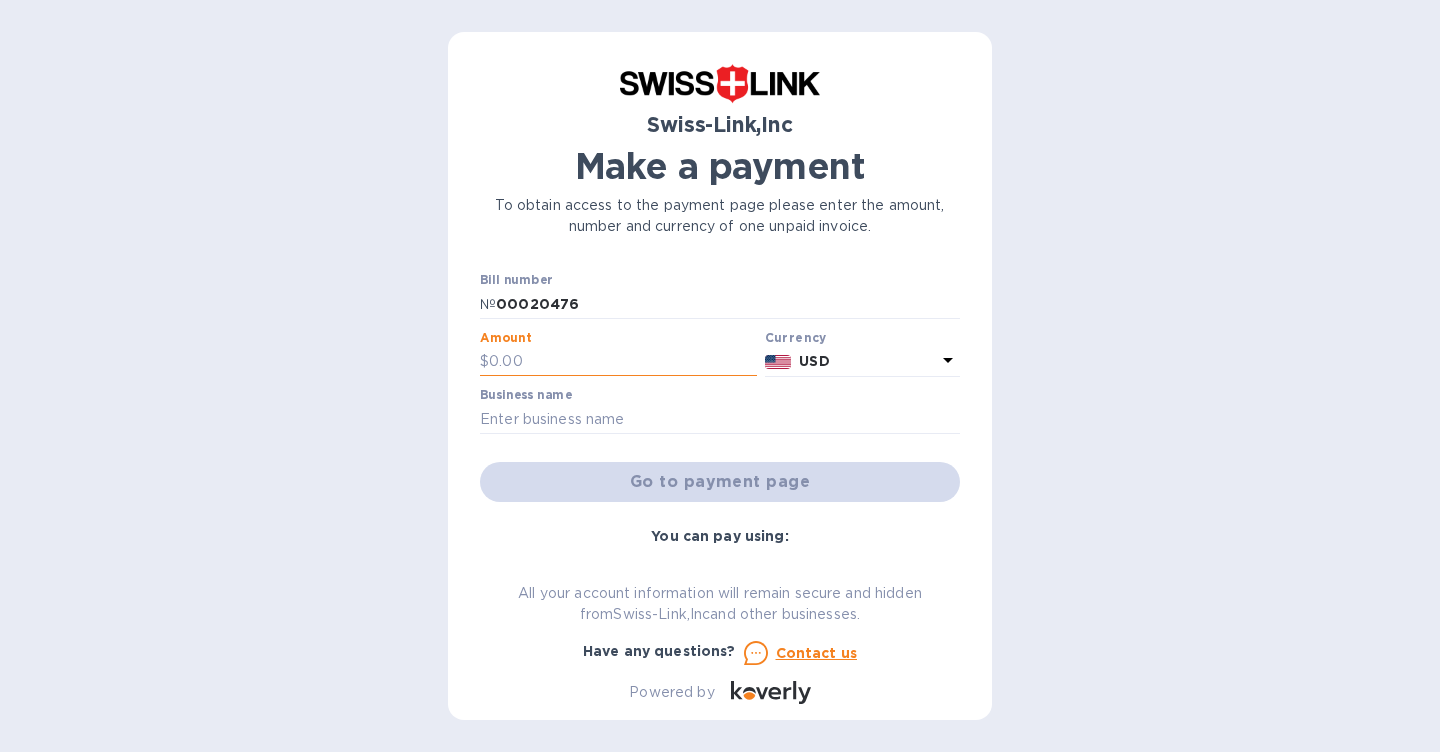 click at bounding box center (623, 362) 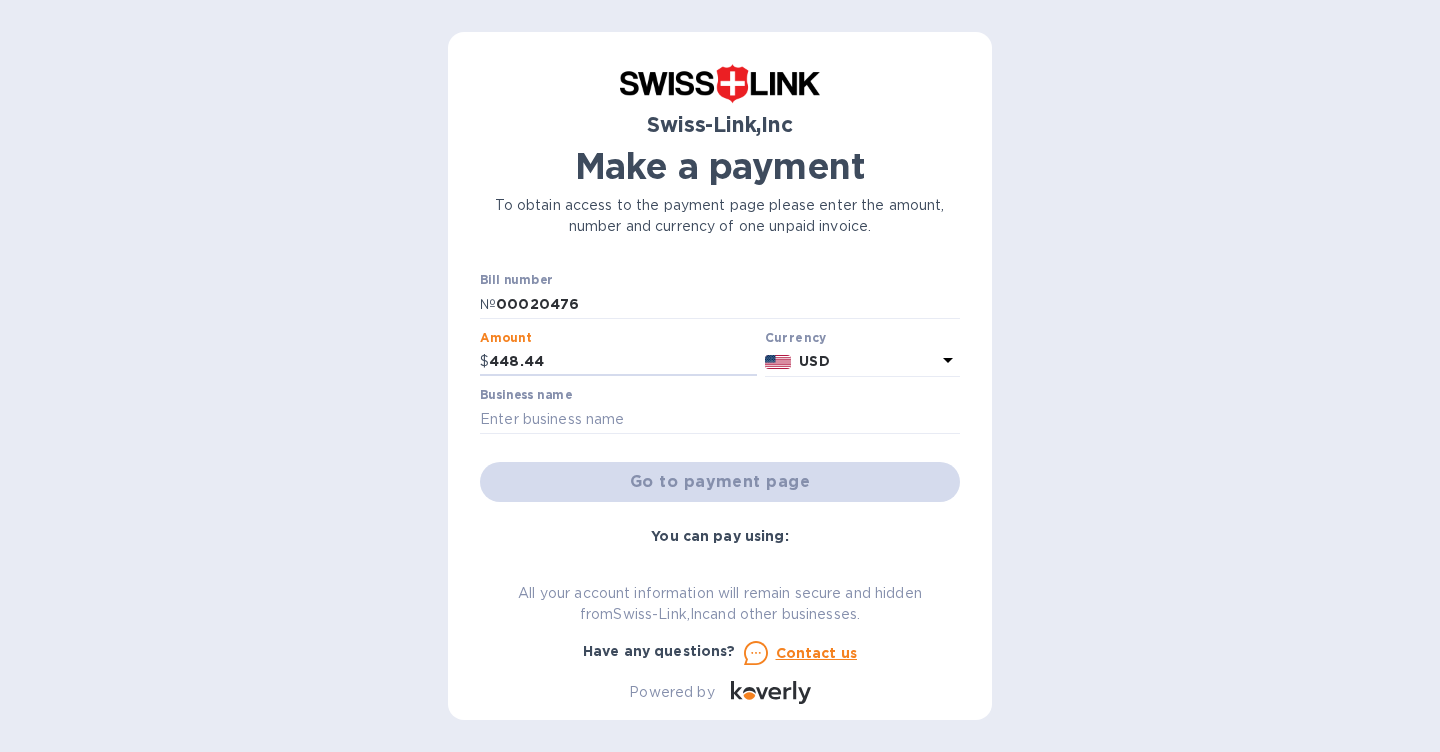 type on "448.44" 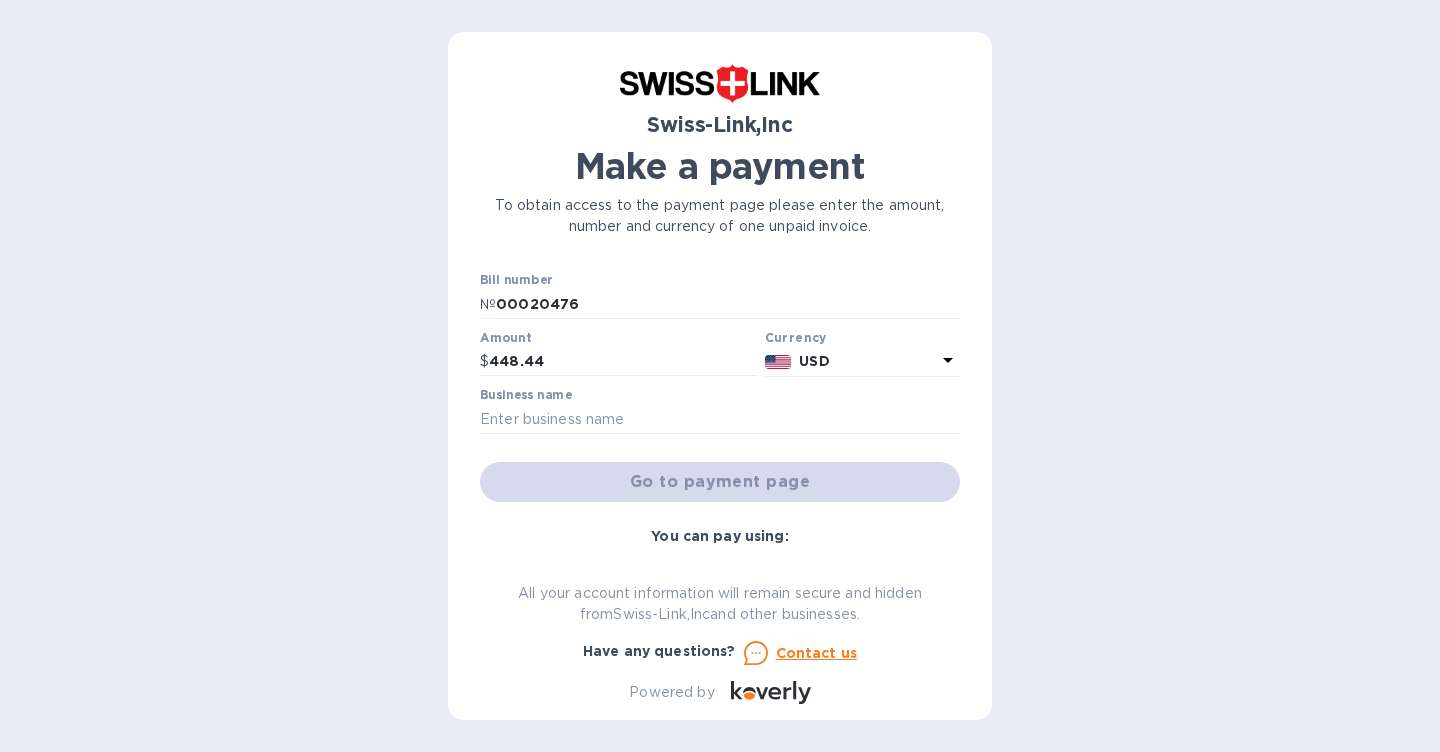 click on "Swiss-Link,Inc Make a payment To obtain access to the payment page please enter the amount,   number and currency of one unpaid invoice. Bill number № 00020476   Amount $ 448.44   Currency USD Business name   Go to payment page You can pay using: Bank transfer (for US banks) Free Credit card and more... Pay Get more time to pay Up to  12 weeks Wallet Instant transfers via Wallet Free All your account information will remain secure and hidden  from  Swiss-Link,Inc  and other businesses. Have any questions? Contact us Powered by" at bounding box center (720, 376) 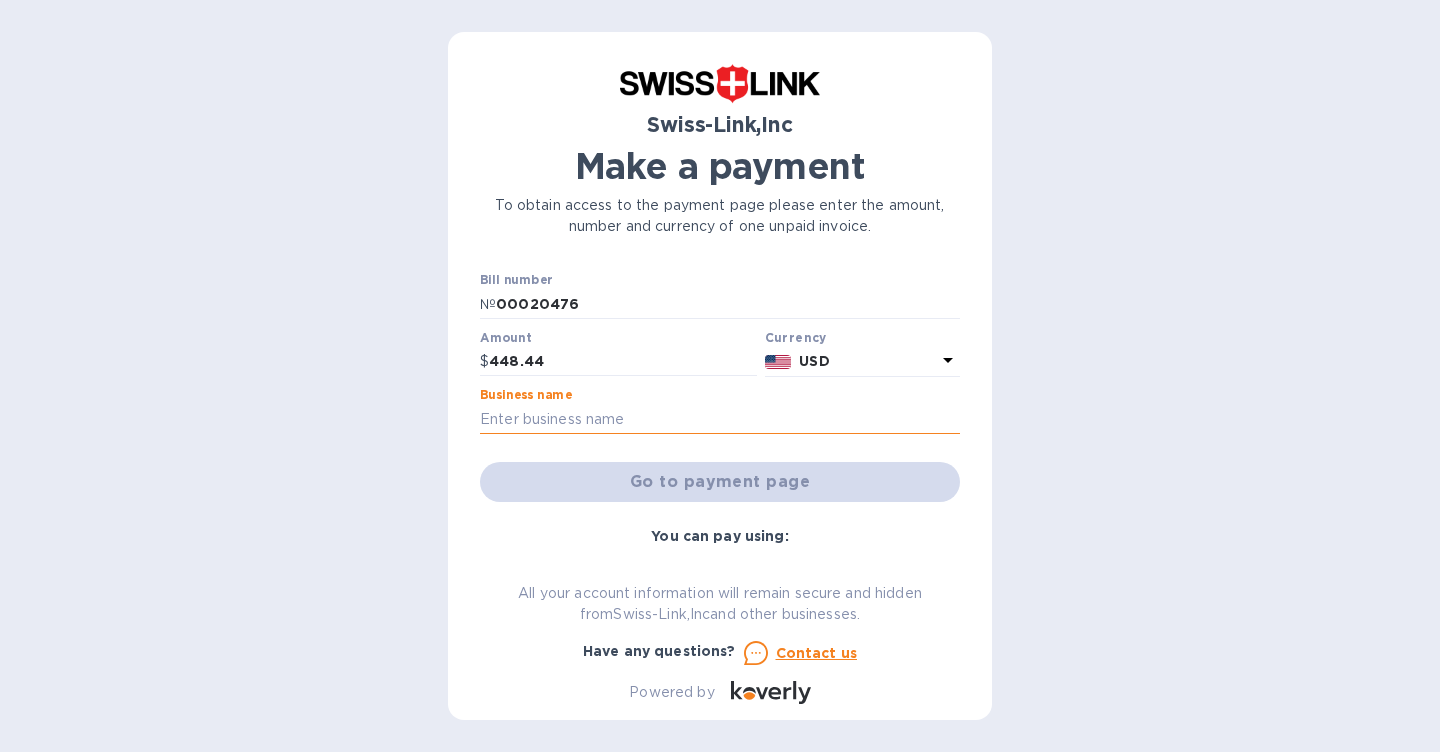 click at bounding box center (720, 419) 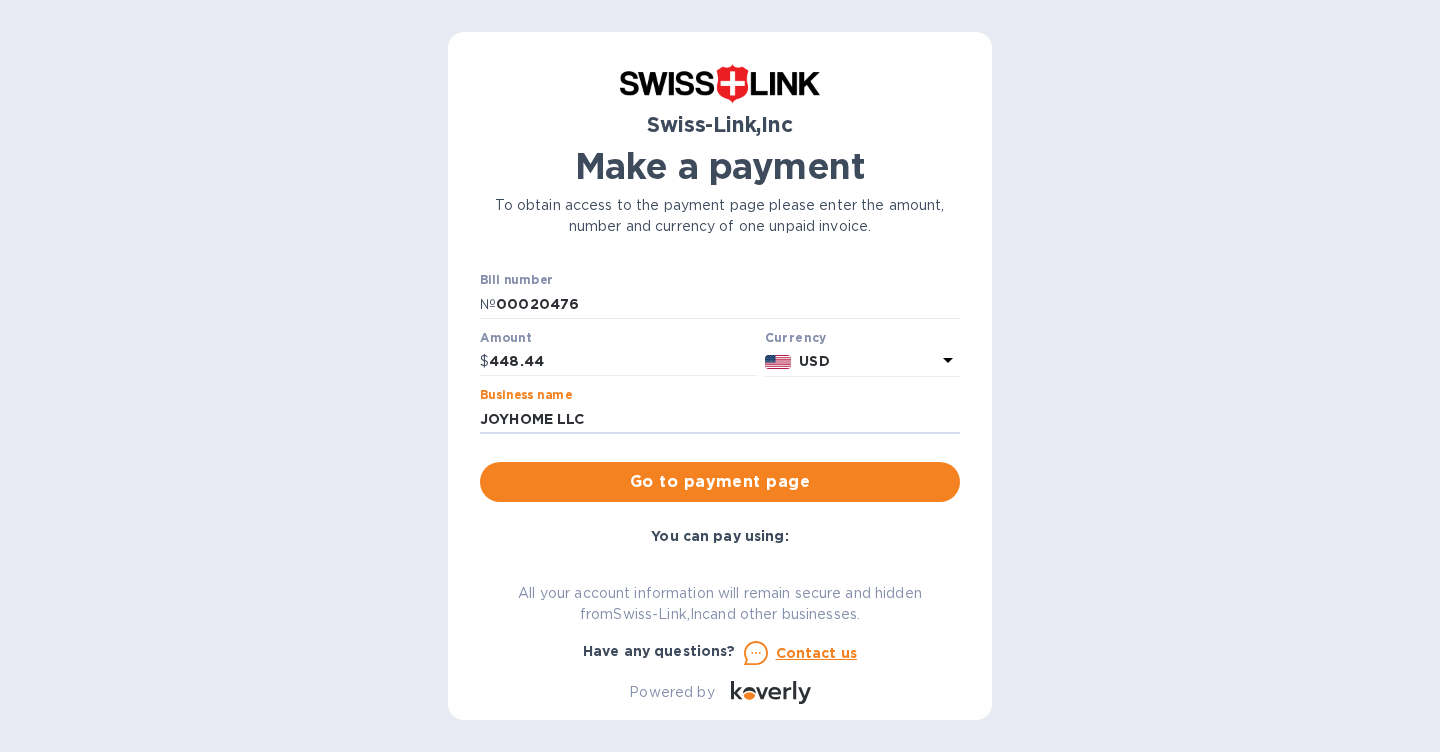 type on "JOYHOME LLC" 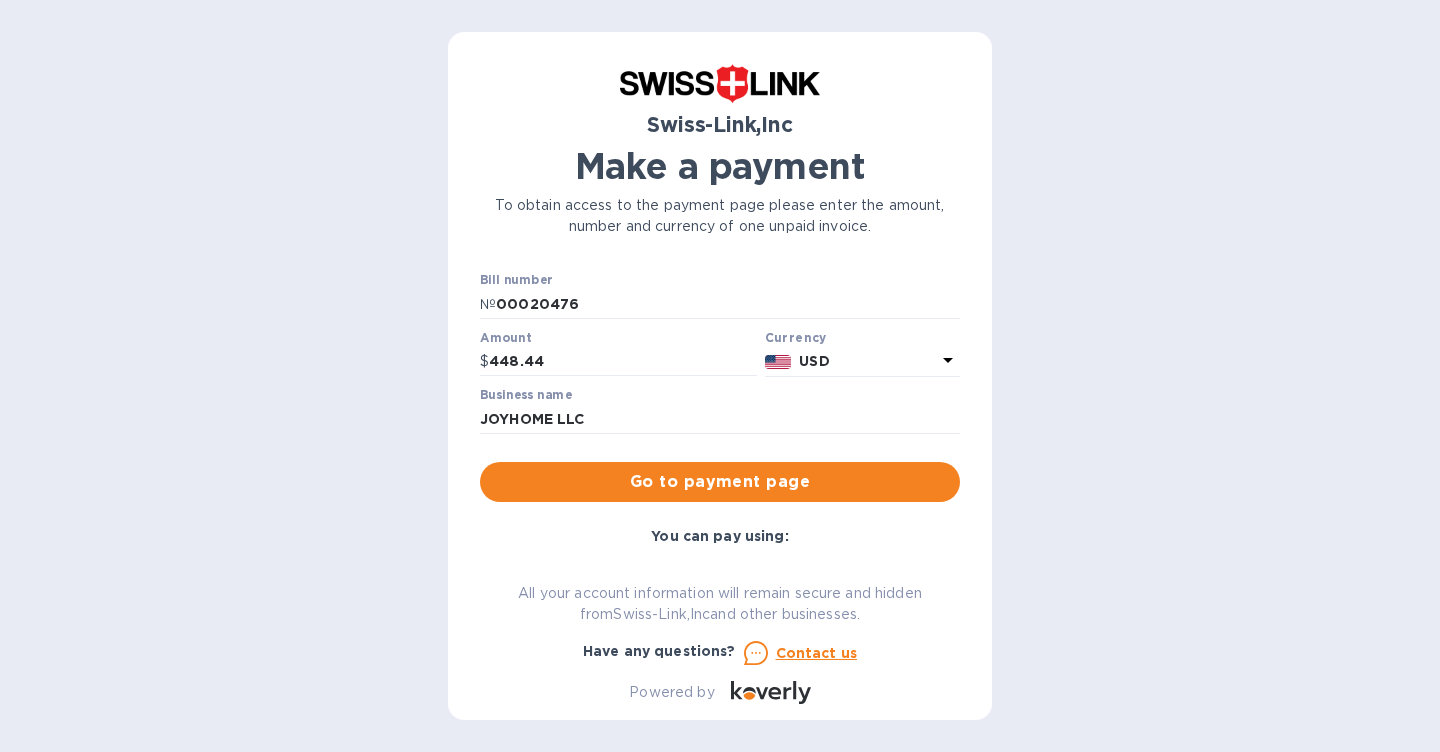 click on "Swiss-Link,Inc Make a payment To obtain access to the payment page please enter the amount,   number and currency of one unpaid invoice. Bill number № 00020476   Amount $ 448.44   Currency USD Business name JOYHOME LLC   Go to payment page You can pay using: Bank transfer (for US banks) Free Credit card and more... Pay Get more time to pay Up to  12 weeks Wallet Instant transfers via Wallet Free All your account information will remain secure and hidden  from  Swiss-Link,Inc  and other businesses. Have any questions? Contact us Powered by" at bounding box center (720, 376) 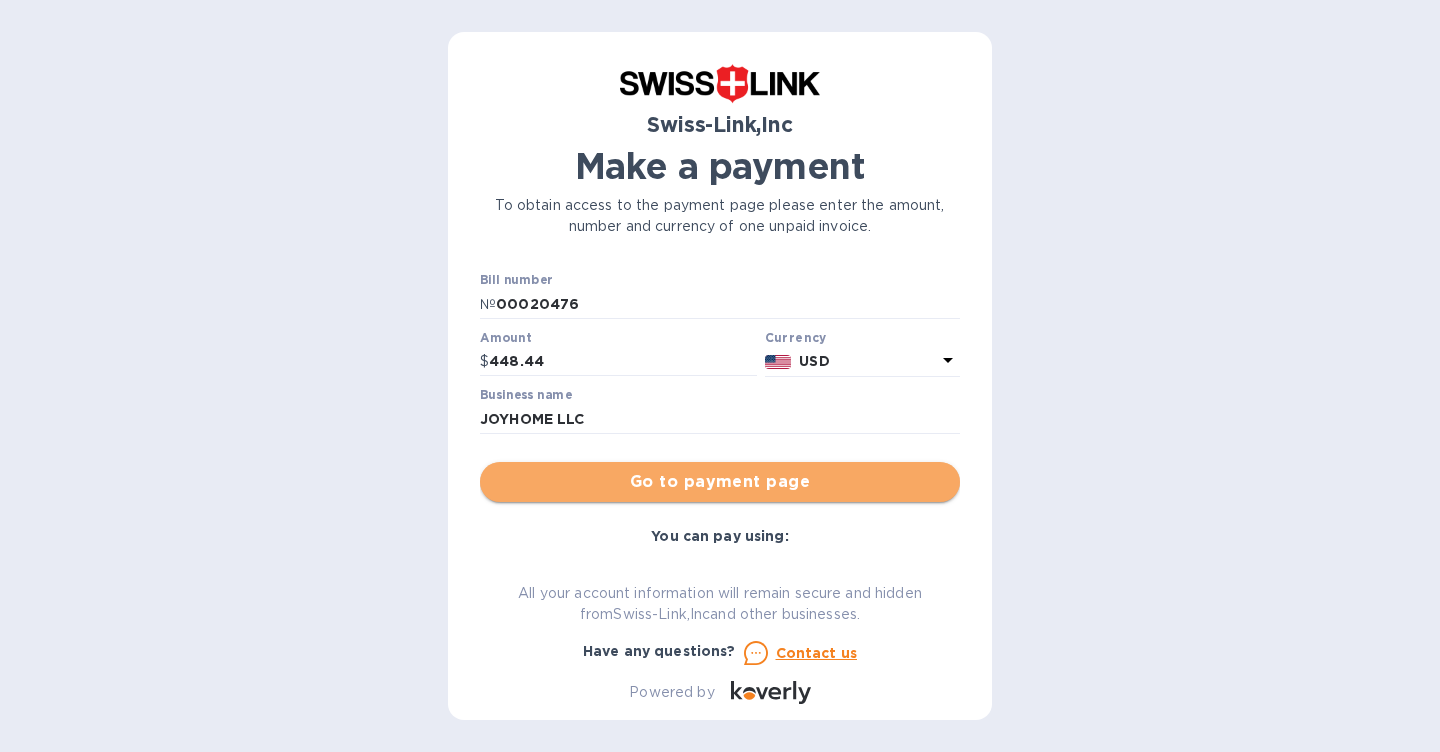 click on "Go to payment page" at bounding box center (720, 482) 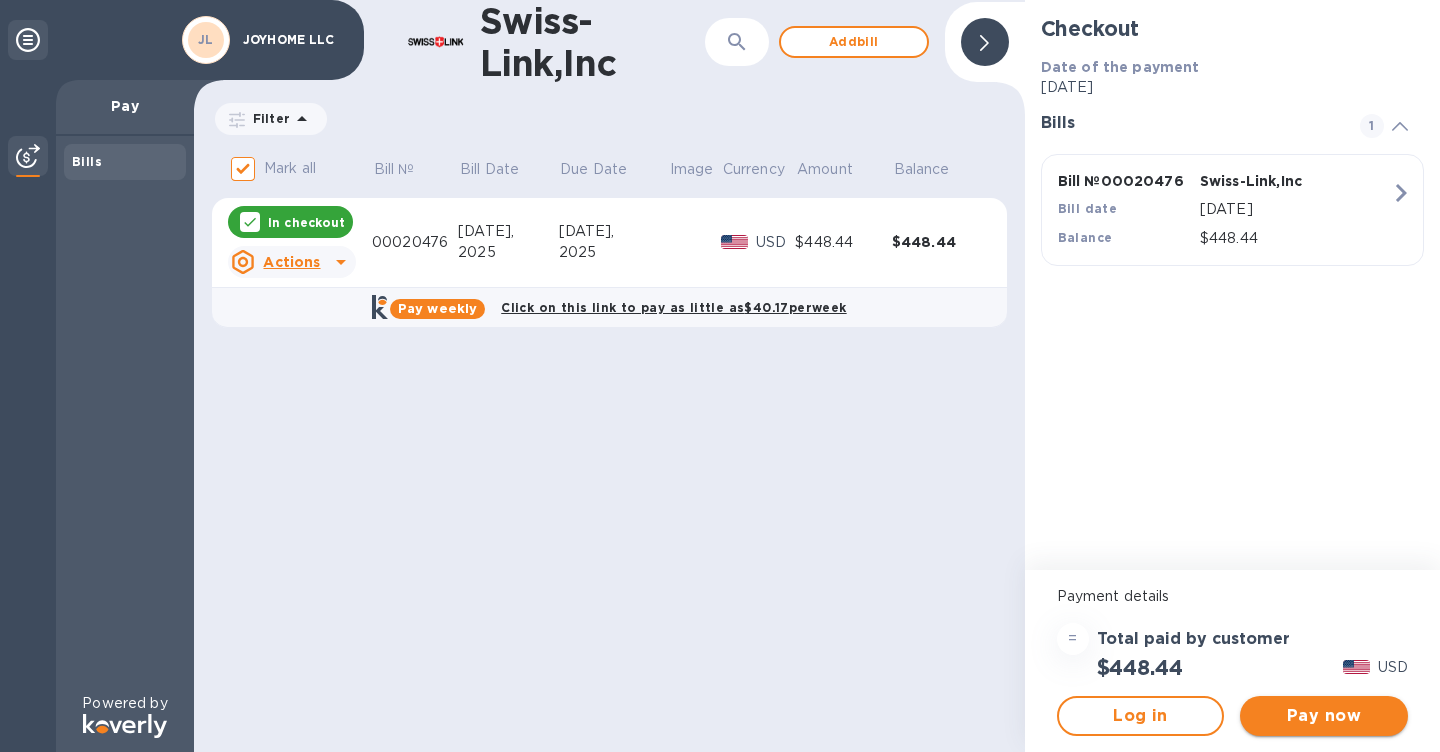 click on "Pay now" at bounding box center [1324, 716] 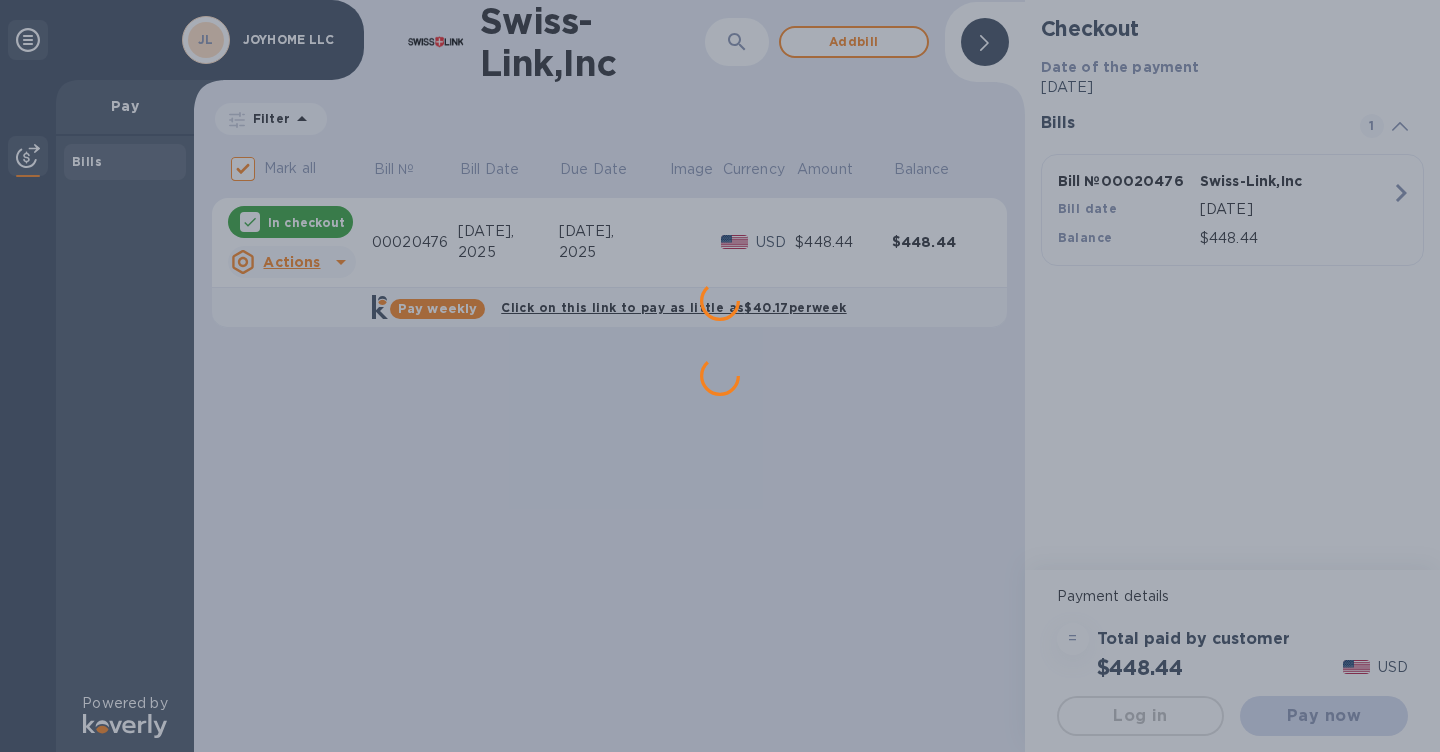 scroll, scrollTop: 0, scrollLeft: 0, axis: both 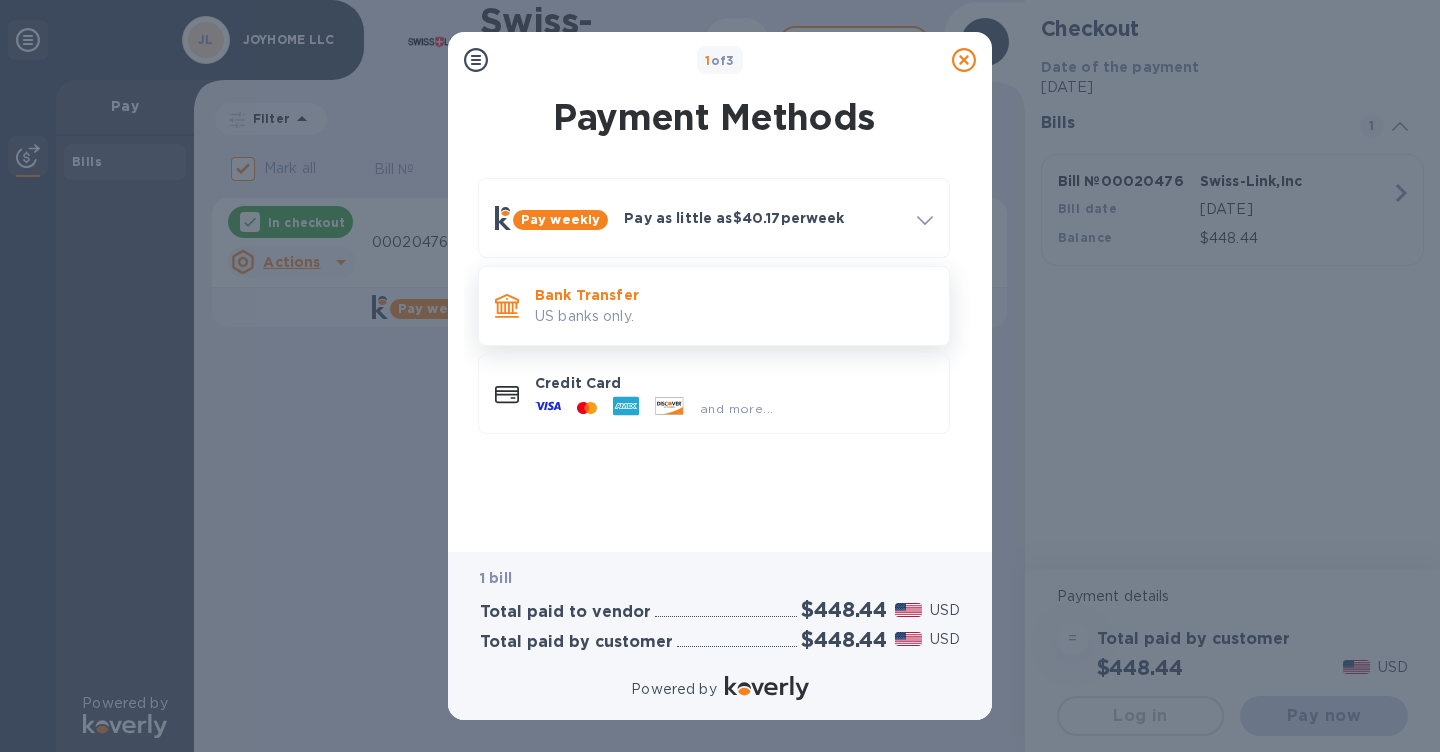click on "Bank Transfer" at bounding box center (734, 295) 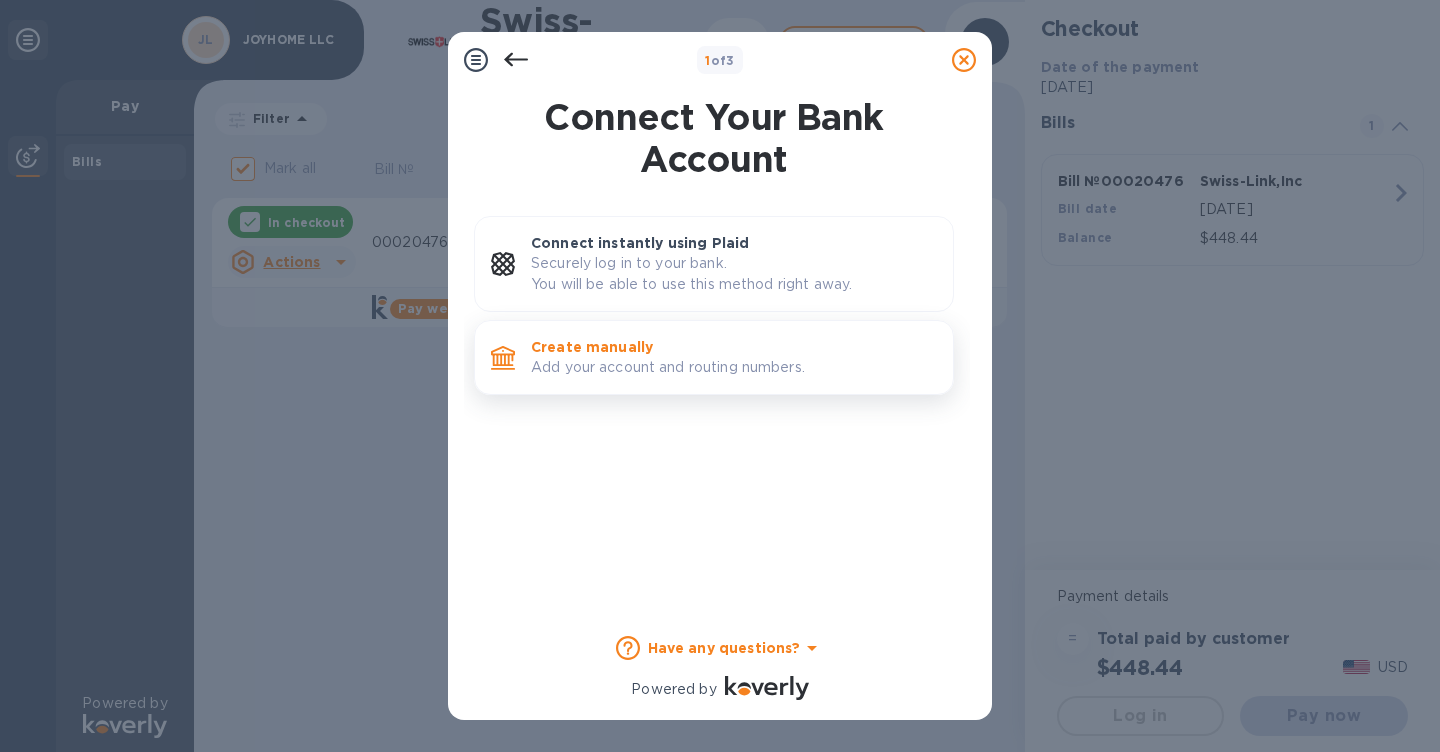 click on "Create manually Add your account and routing numbers." at bounding box center [734, 357] 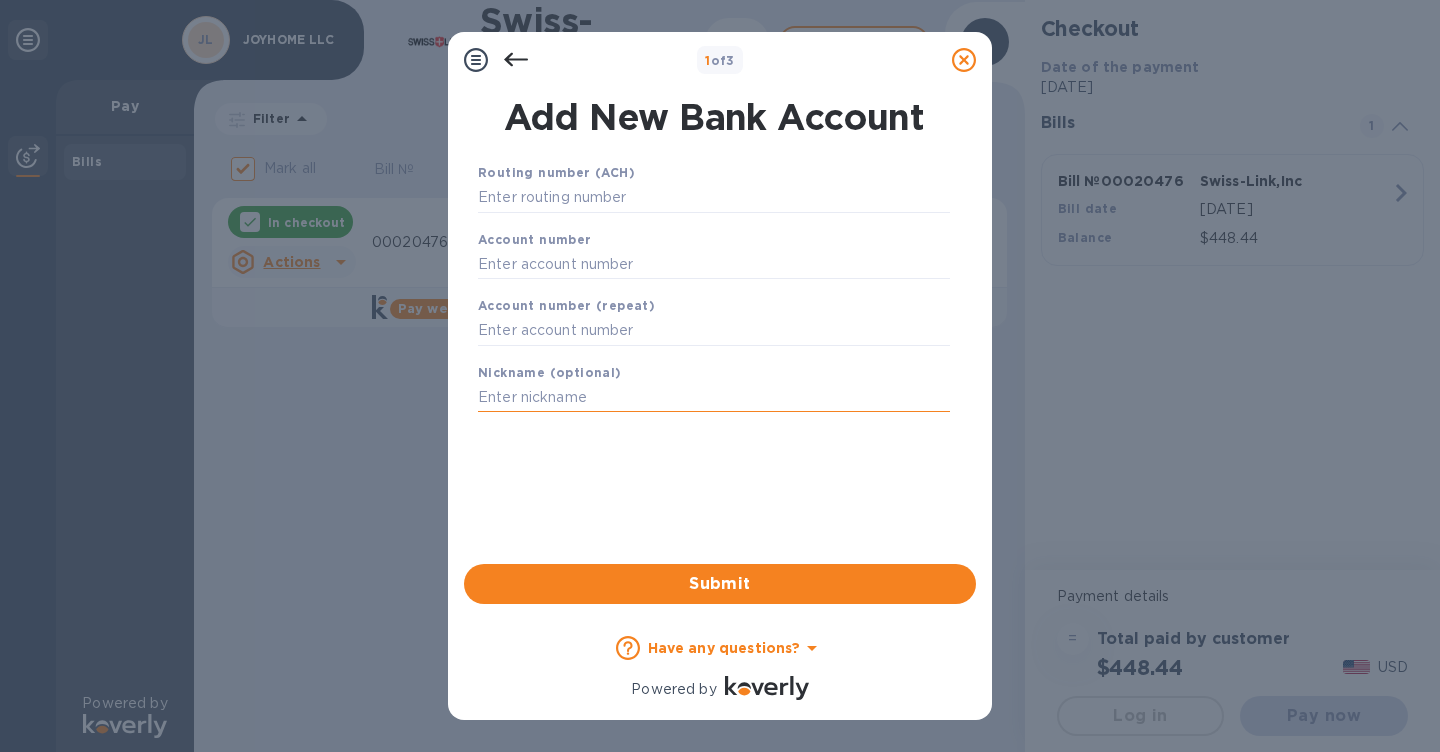 click at bounding box center (714, 398) 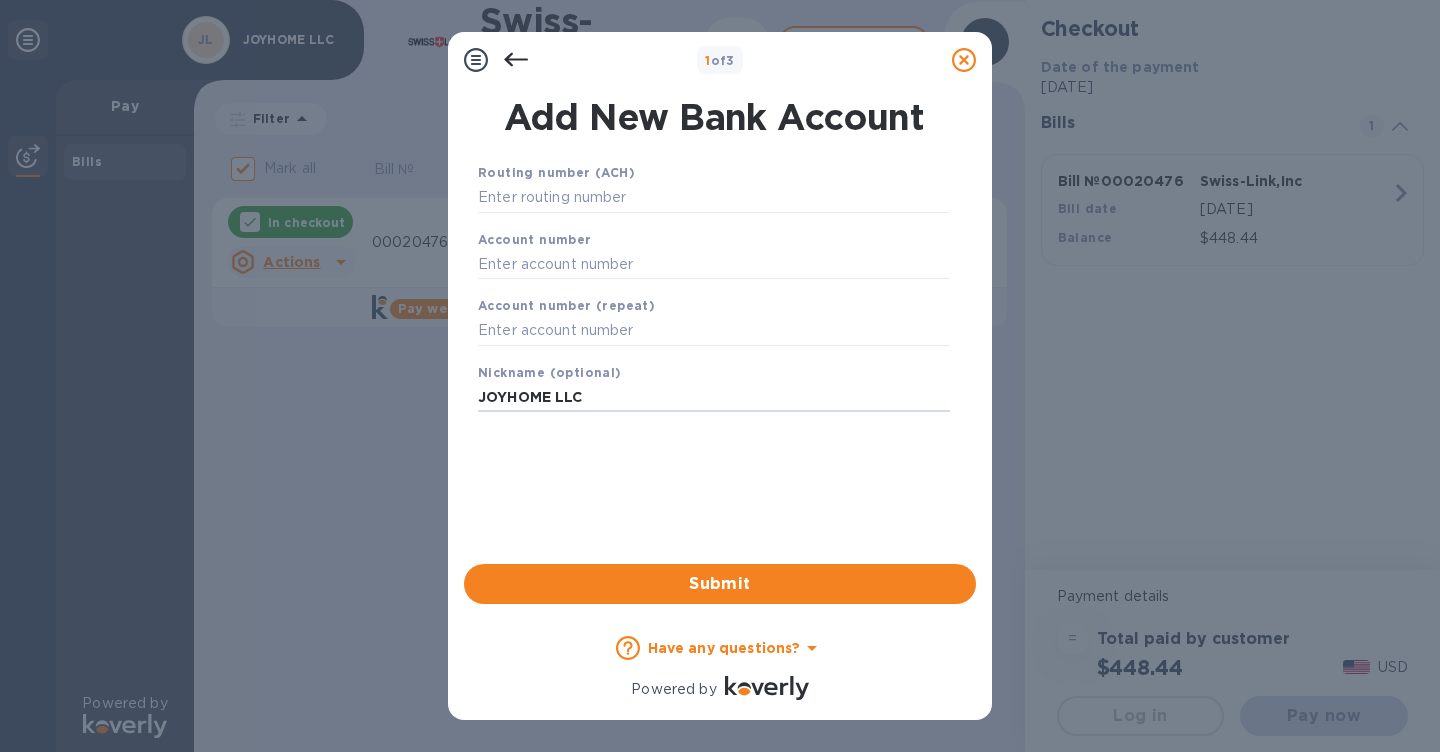 type on "JOYHOME LLC" 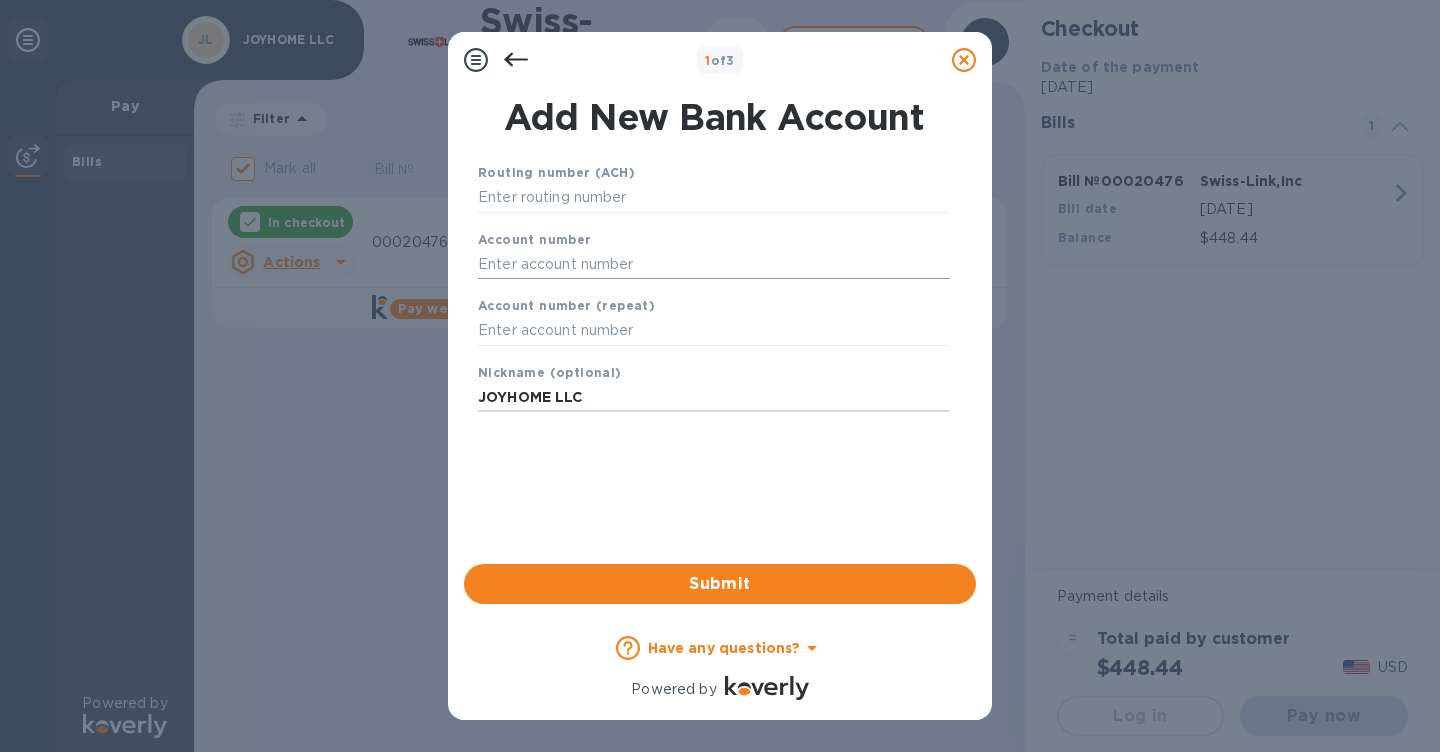 click at bounding box center [714, 264] 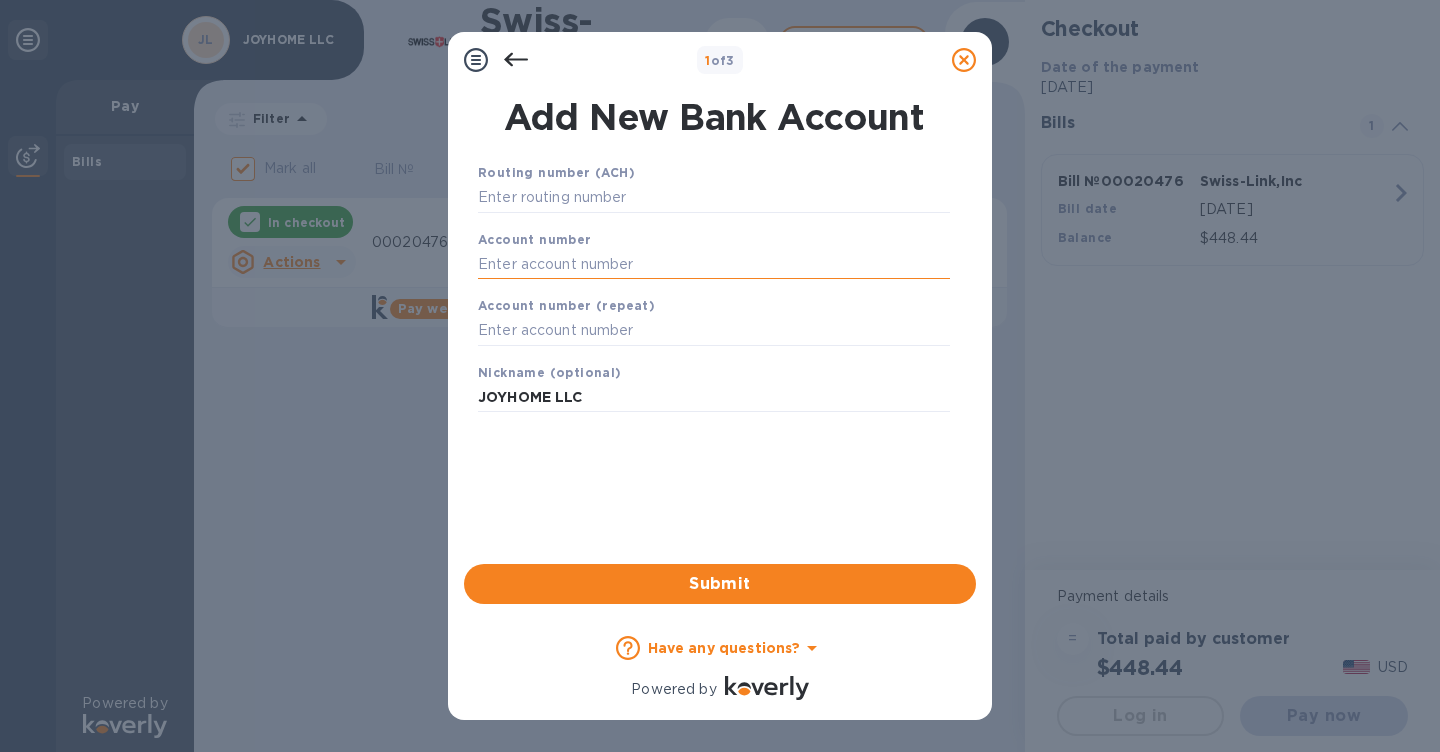 paste on "822000682534" 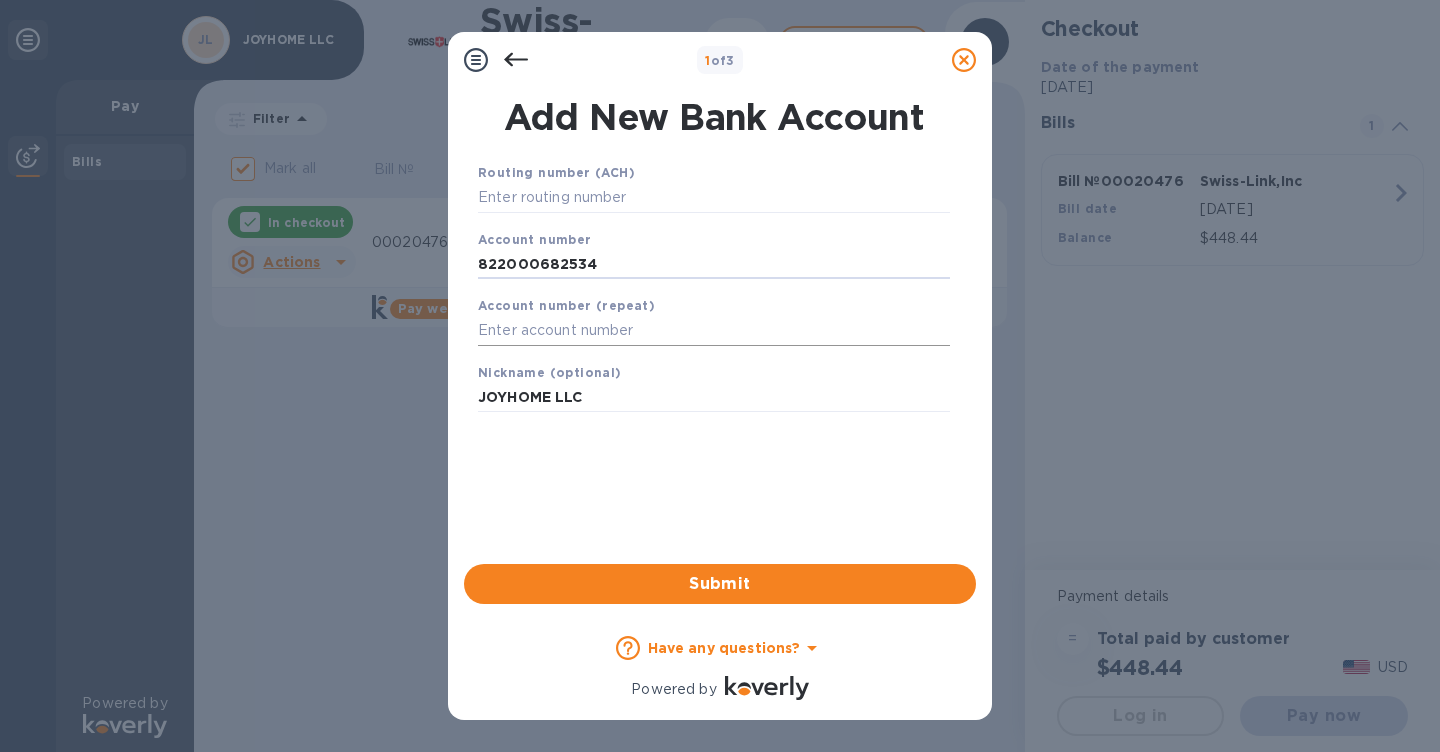 type on "822000682534" 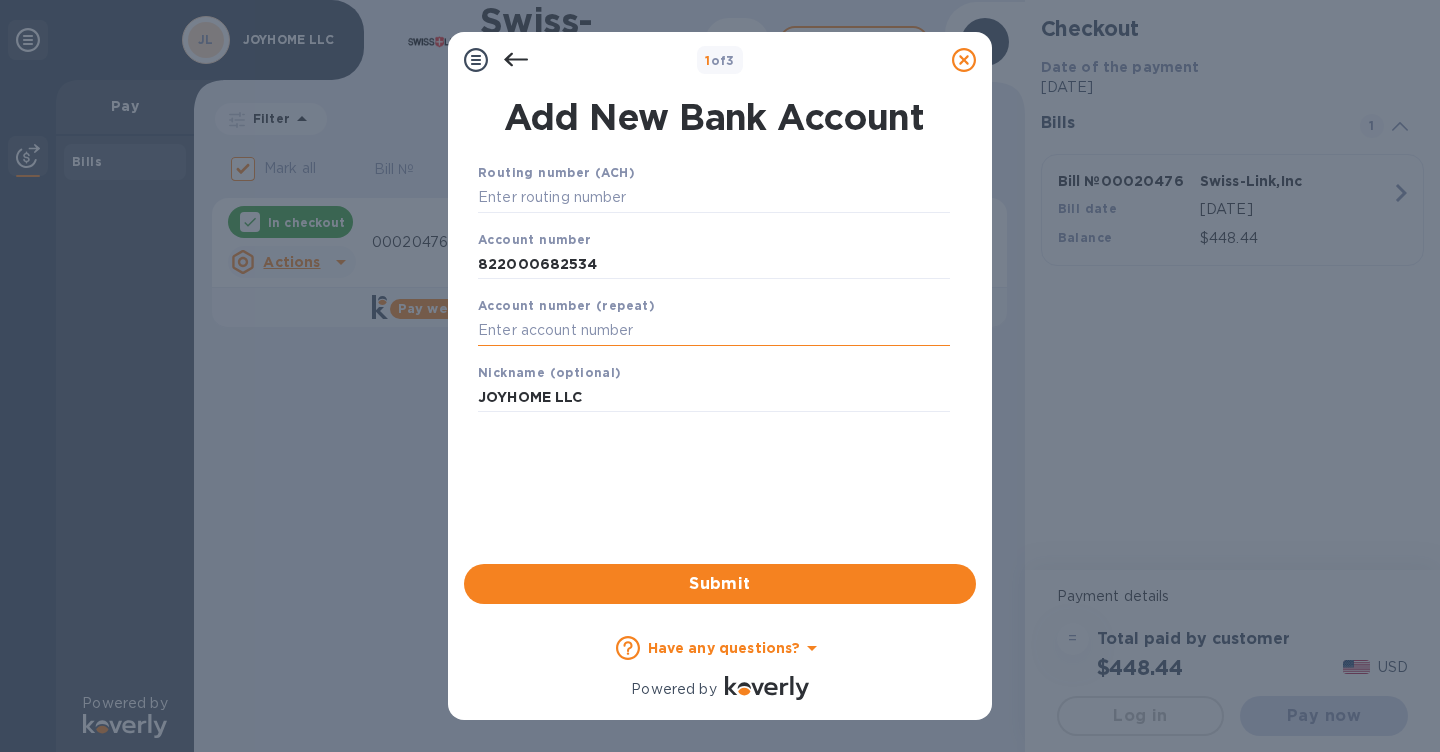 paste on "822000682534" 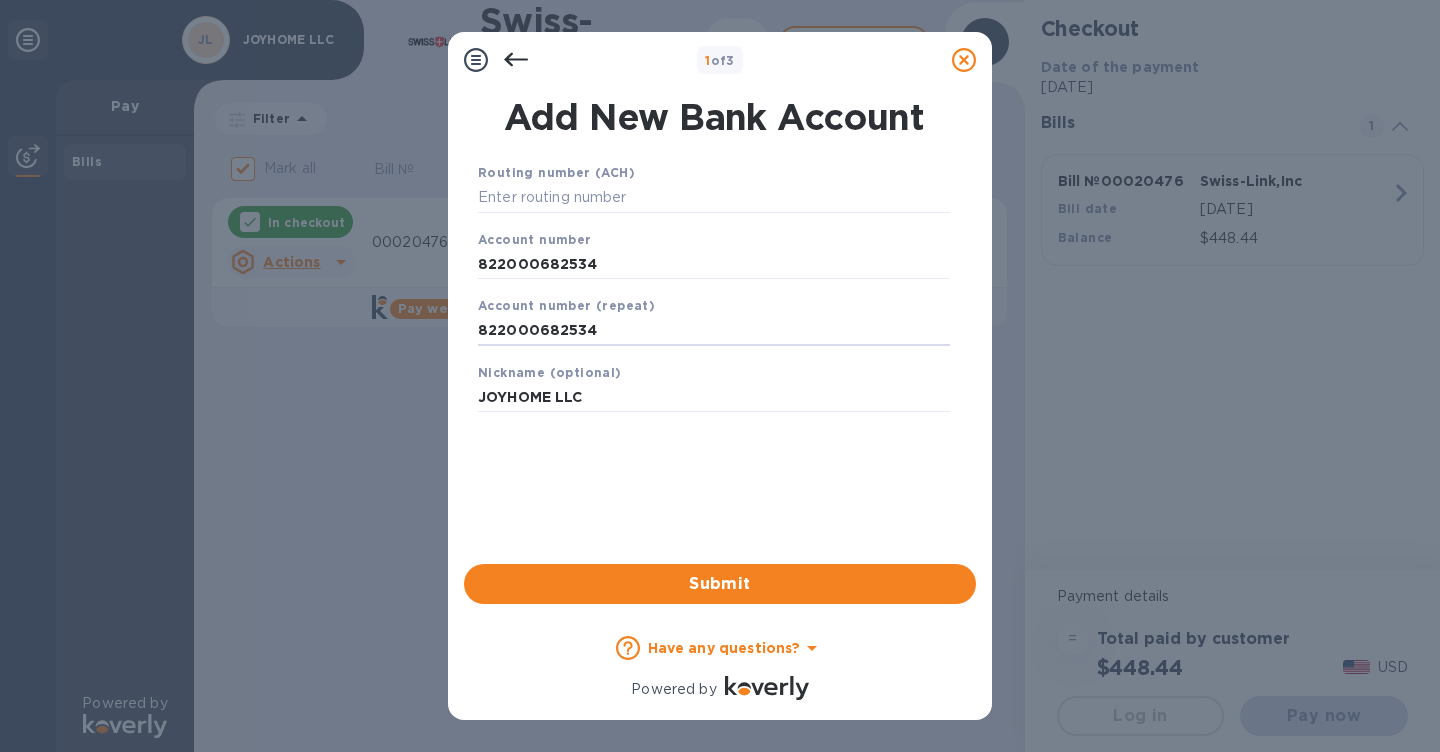 type on "822000682534" 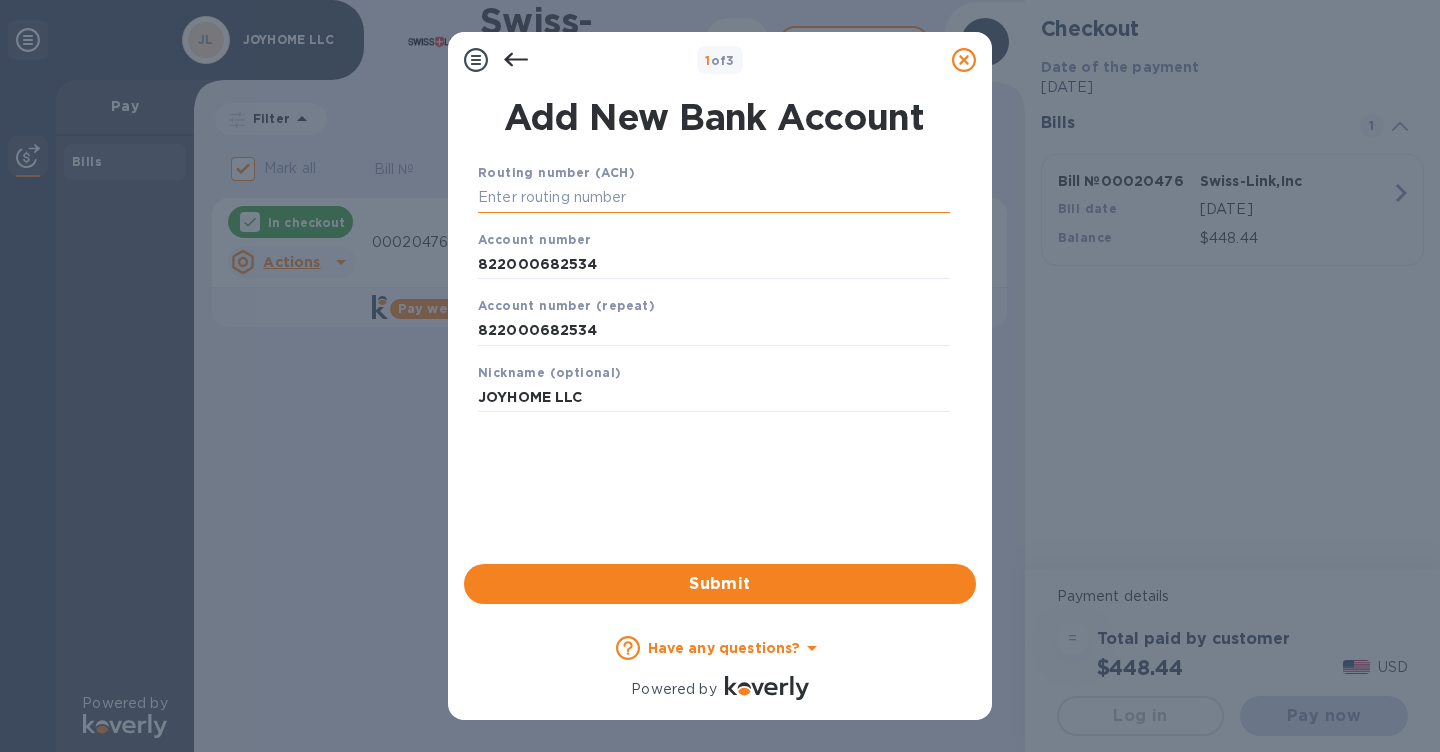 click at bounding box center (714, 198) 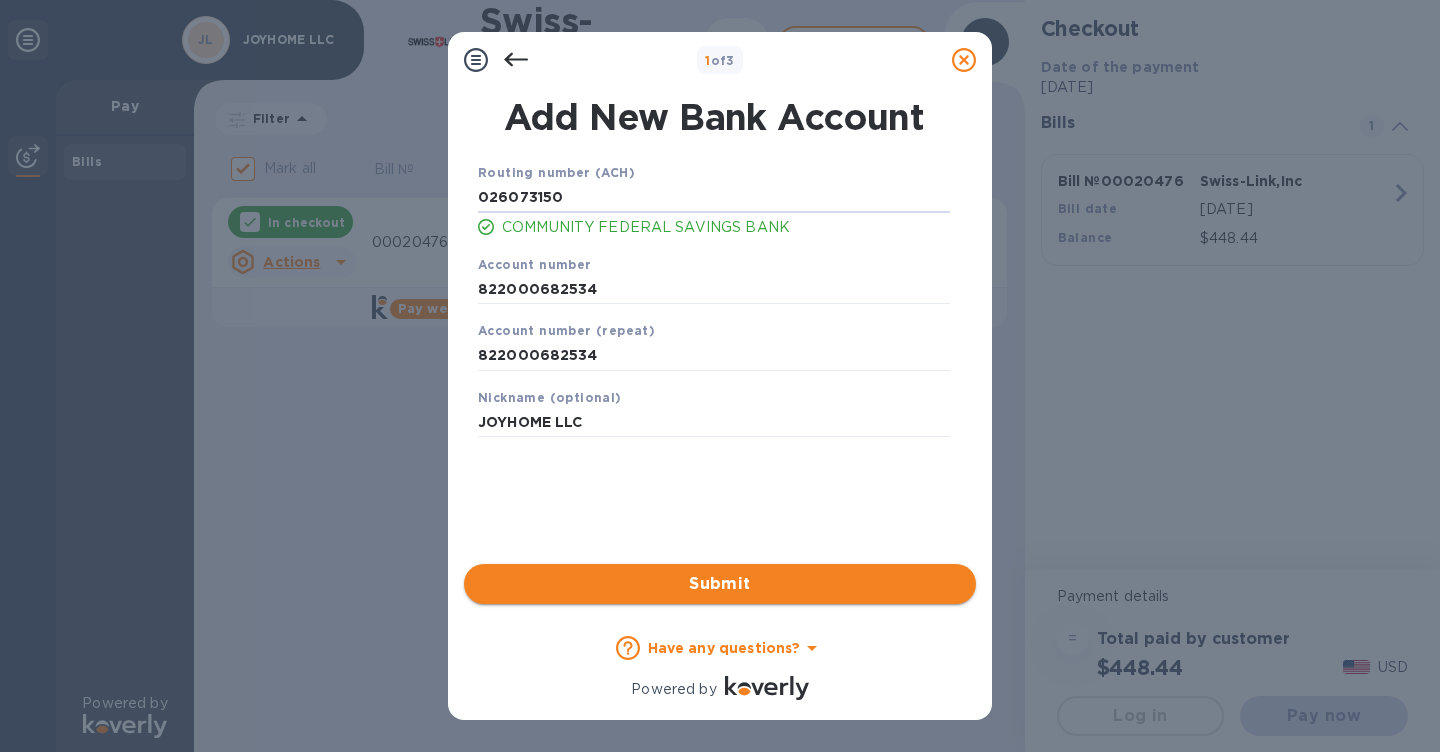 type on "026073150" 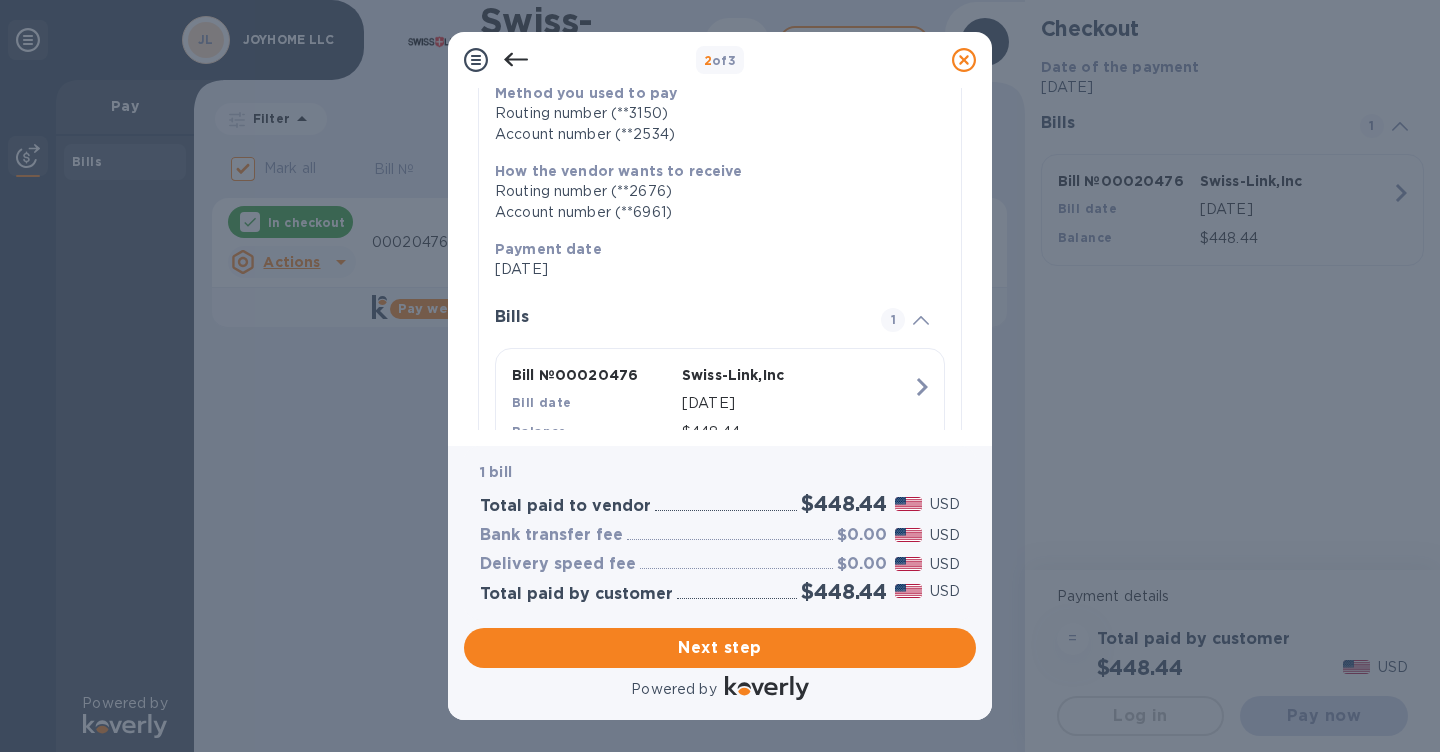 scroll, scrollTop: 343, scrollLeft: 0, axis: vertical 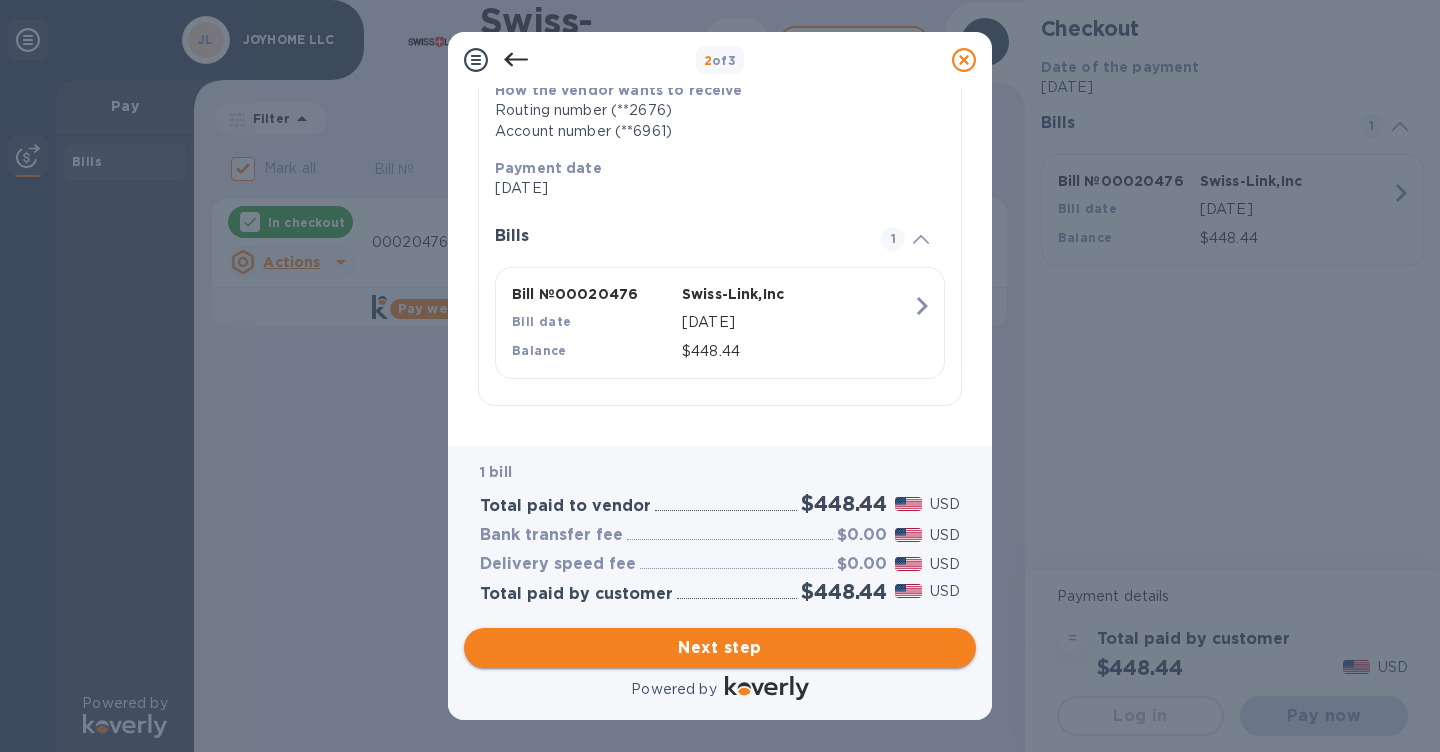 click on "Next step" at bounding box center [720, 648] 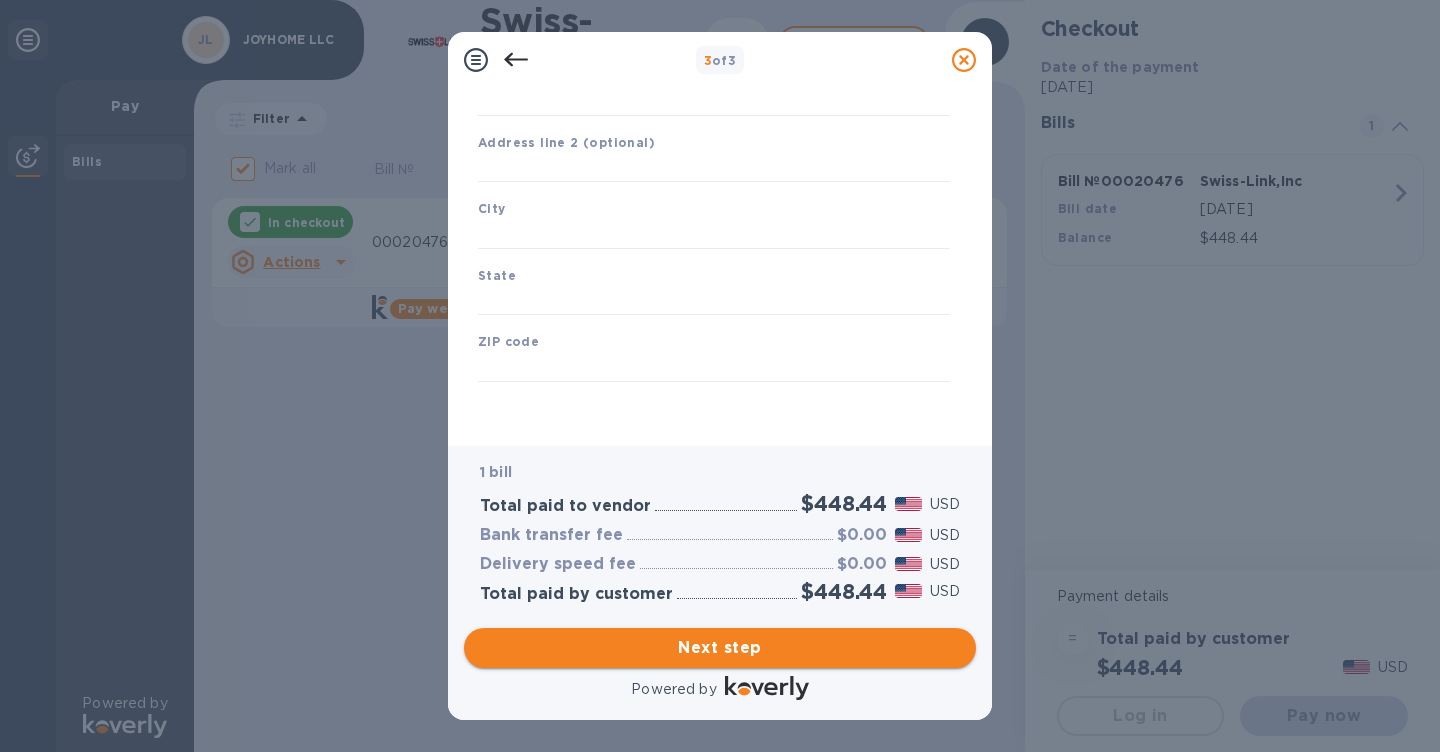 type on "[GEOGRAPHIC_DATA]" 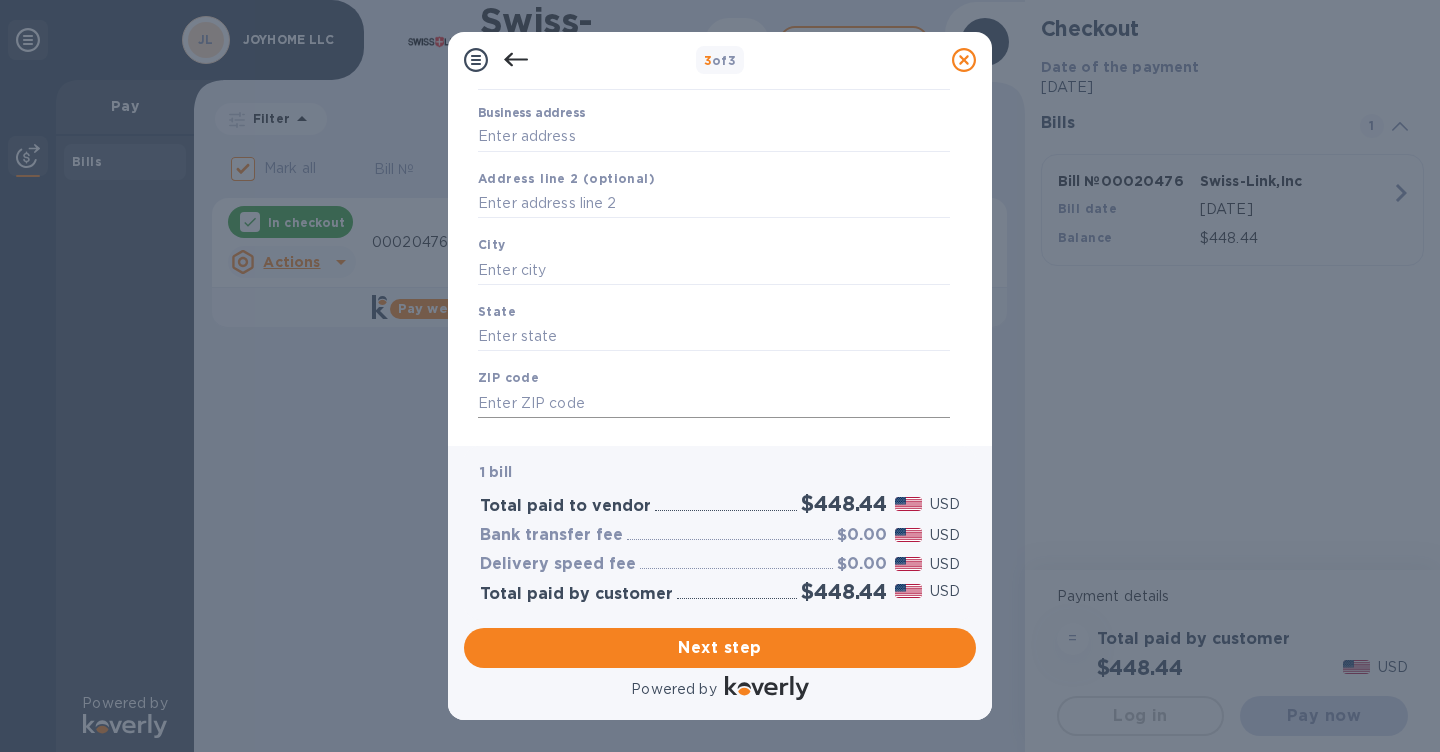 scroll, scrollTop: 0, scrollLeft: 0, axis: both 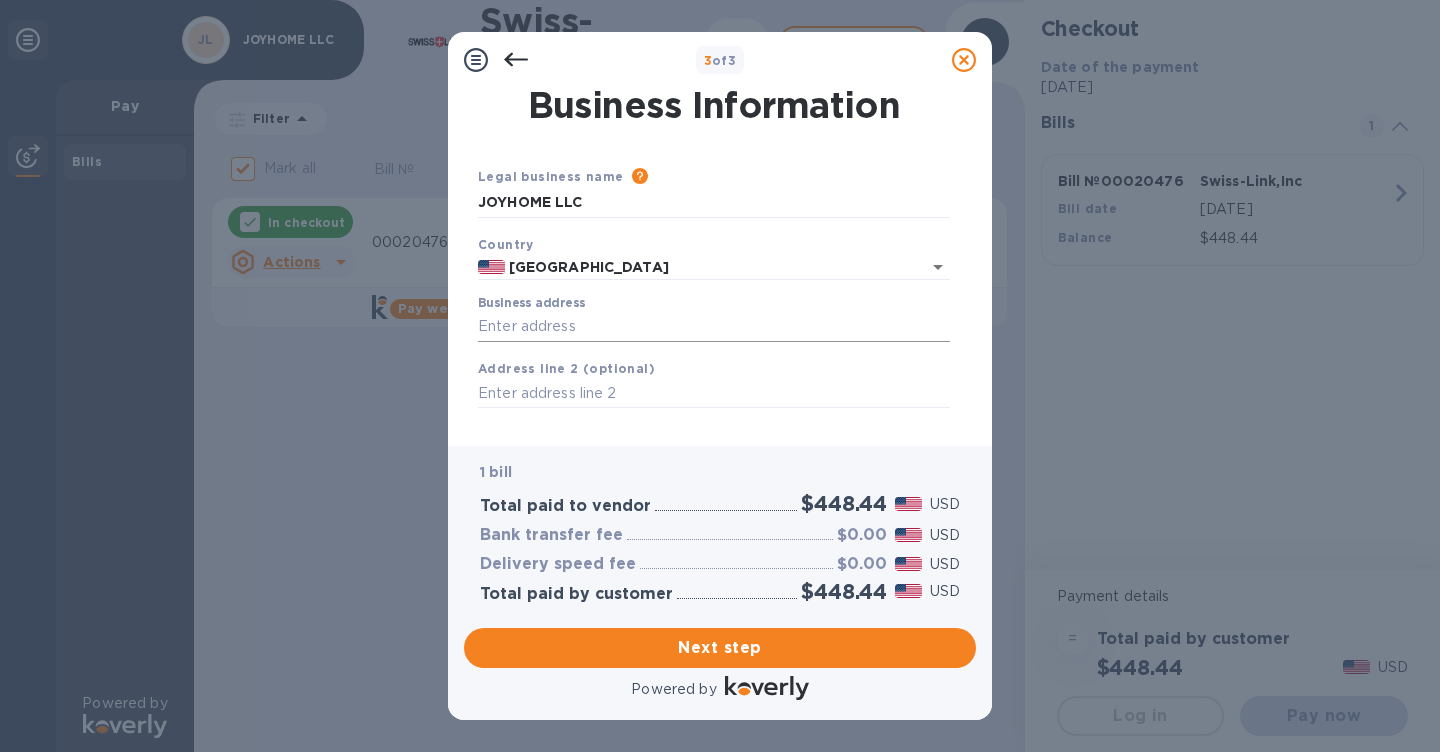 click on "Business address" at bounding box center [714, 327] 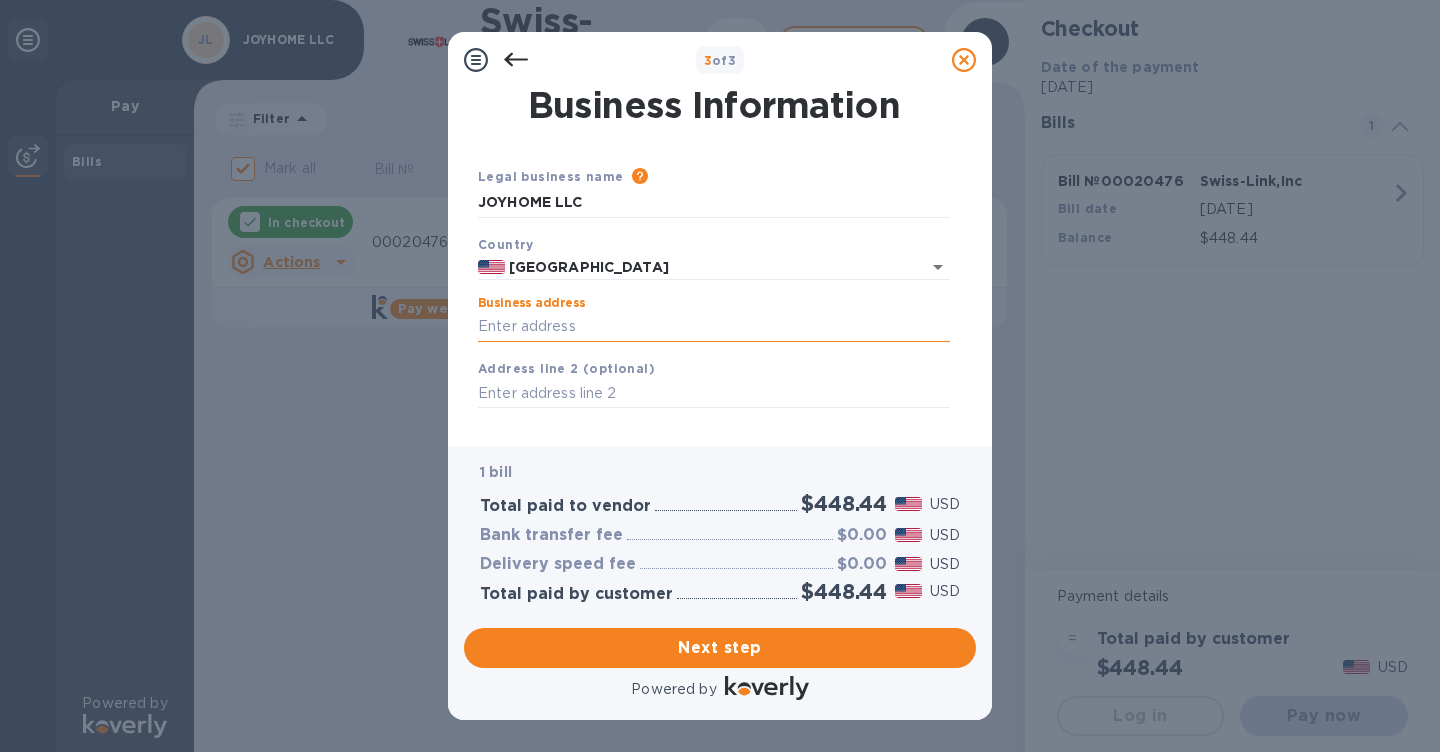 type on "[STREET_ADDRESS]" 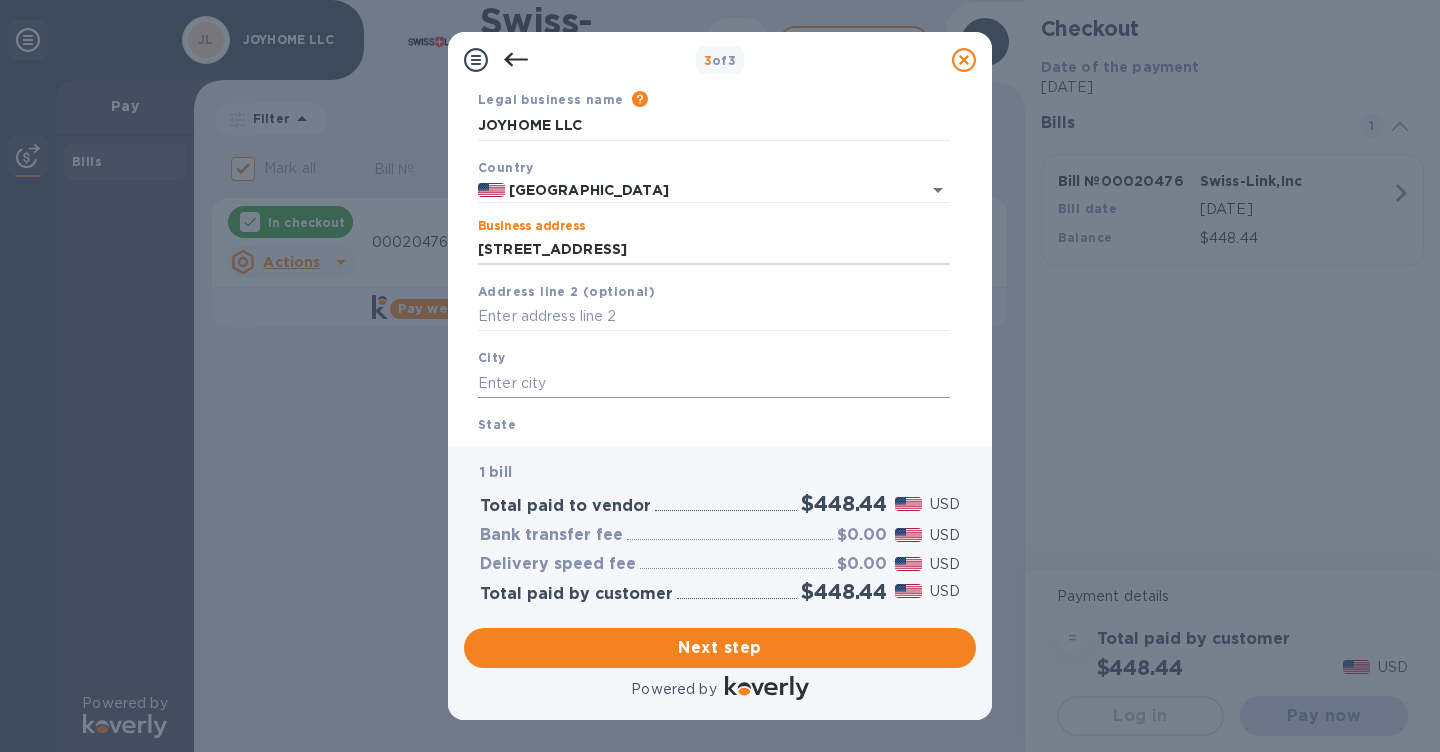 scroll, scrollTop: 90, scrollLeft: 0, axis: vertical 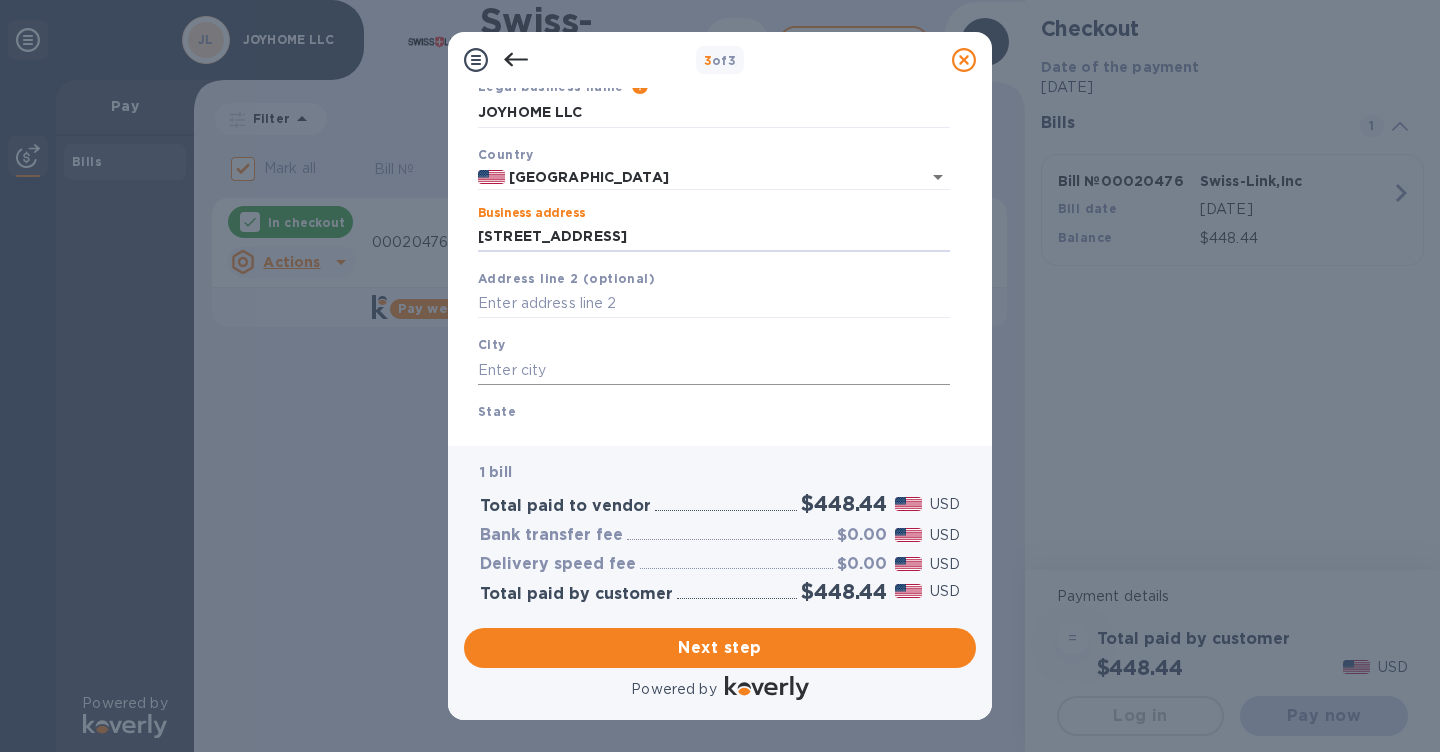 click at bounding box center [714, 370] 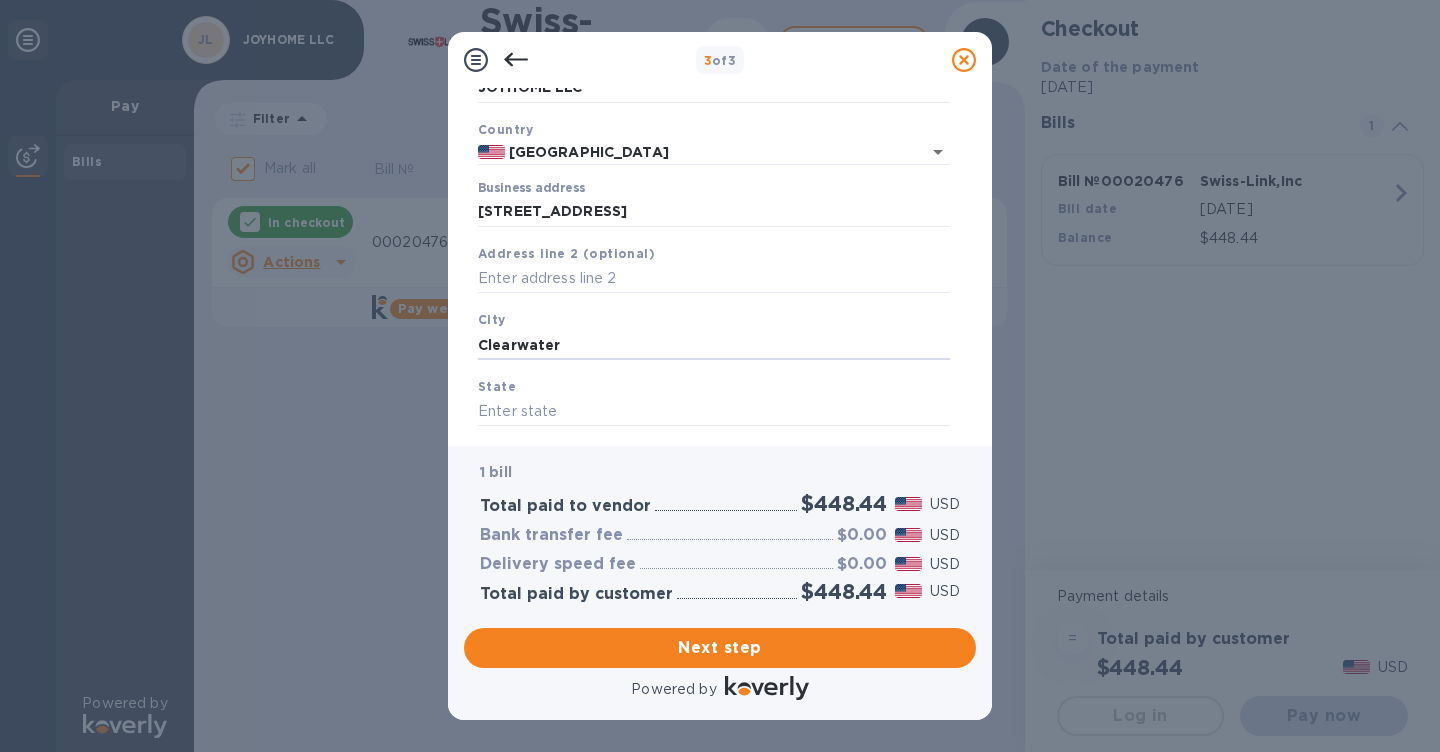 scroll, scrollTop: 141, scrollLeft: 0, axis: vertical 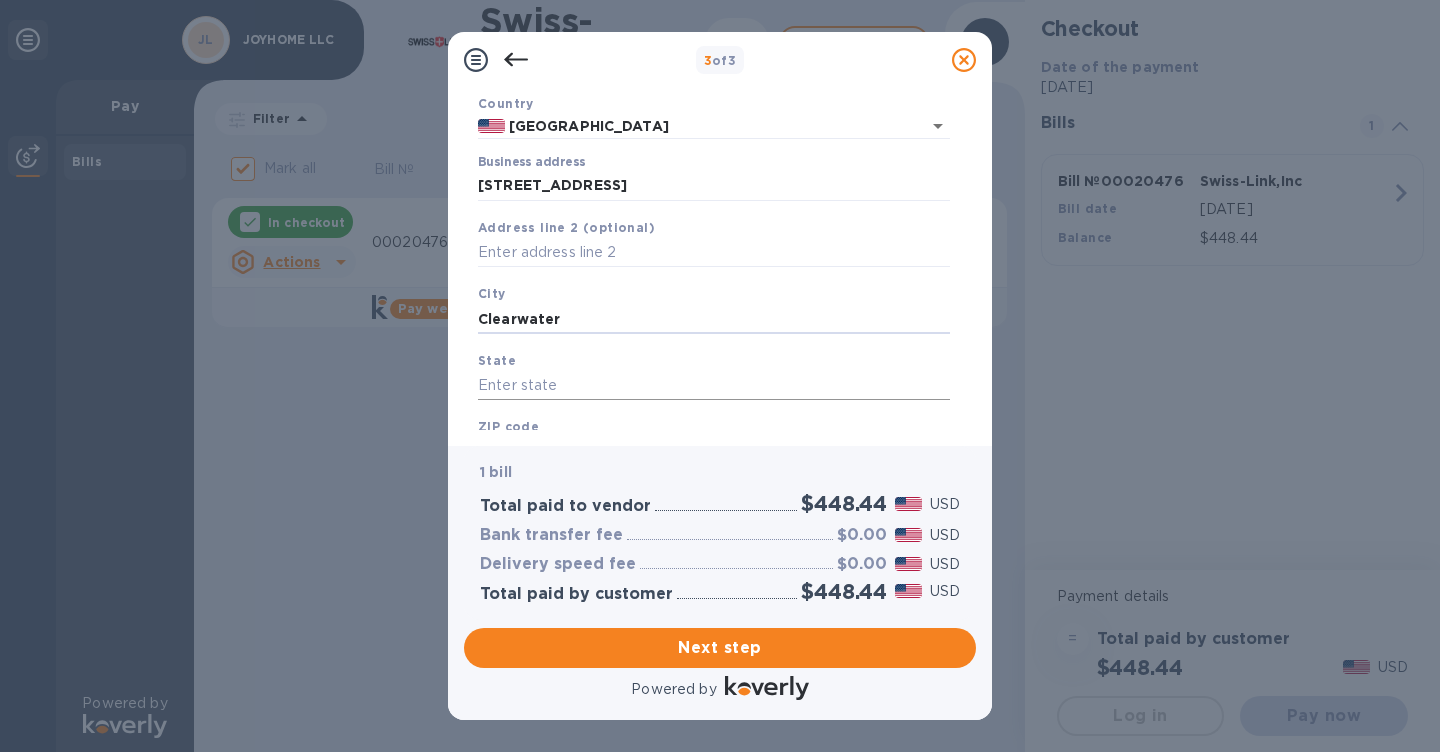 type on "Clearwater" 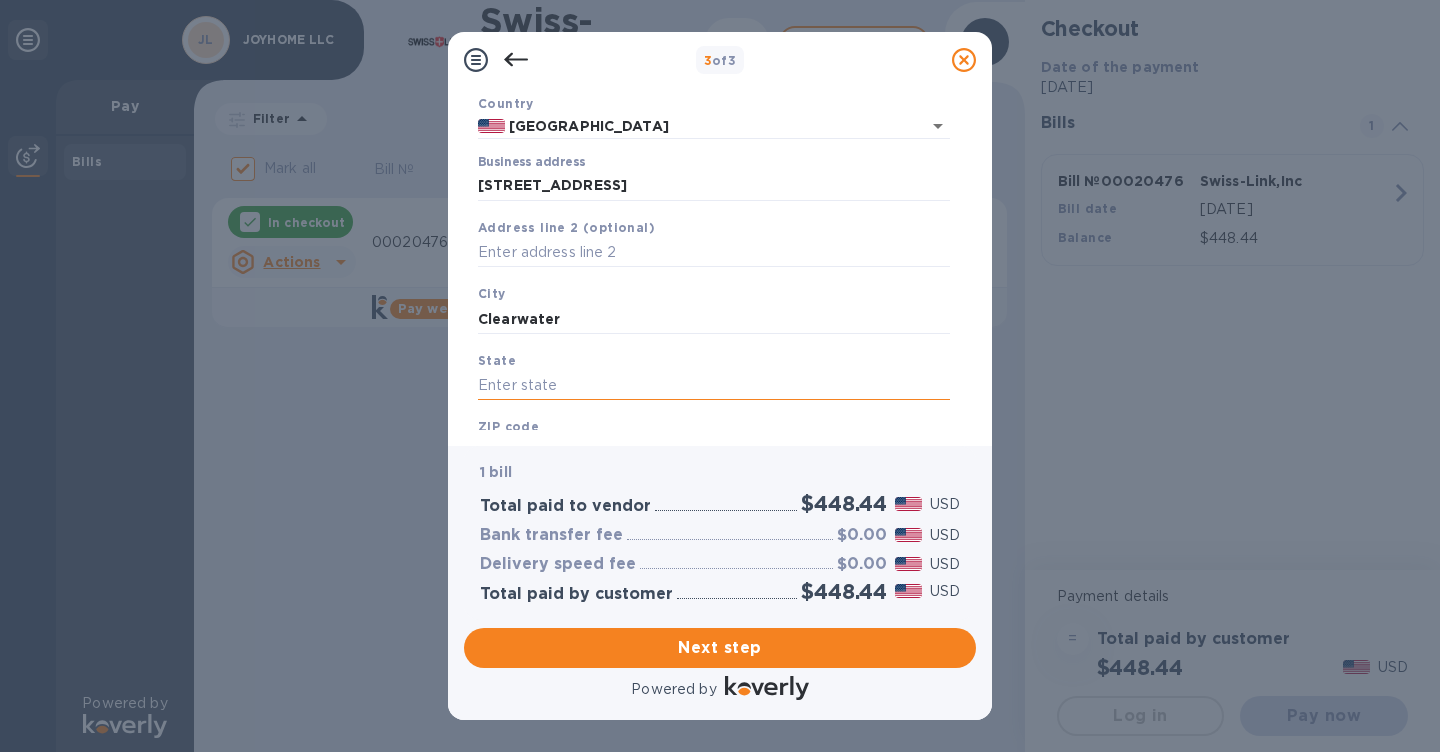 click at bounding box center [714, 386] 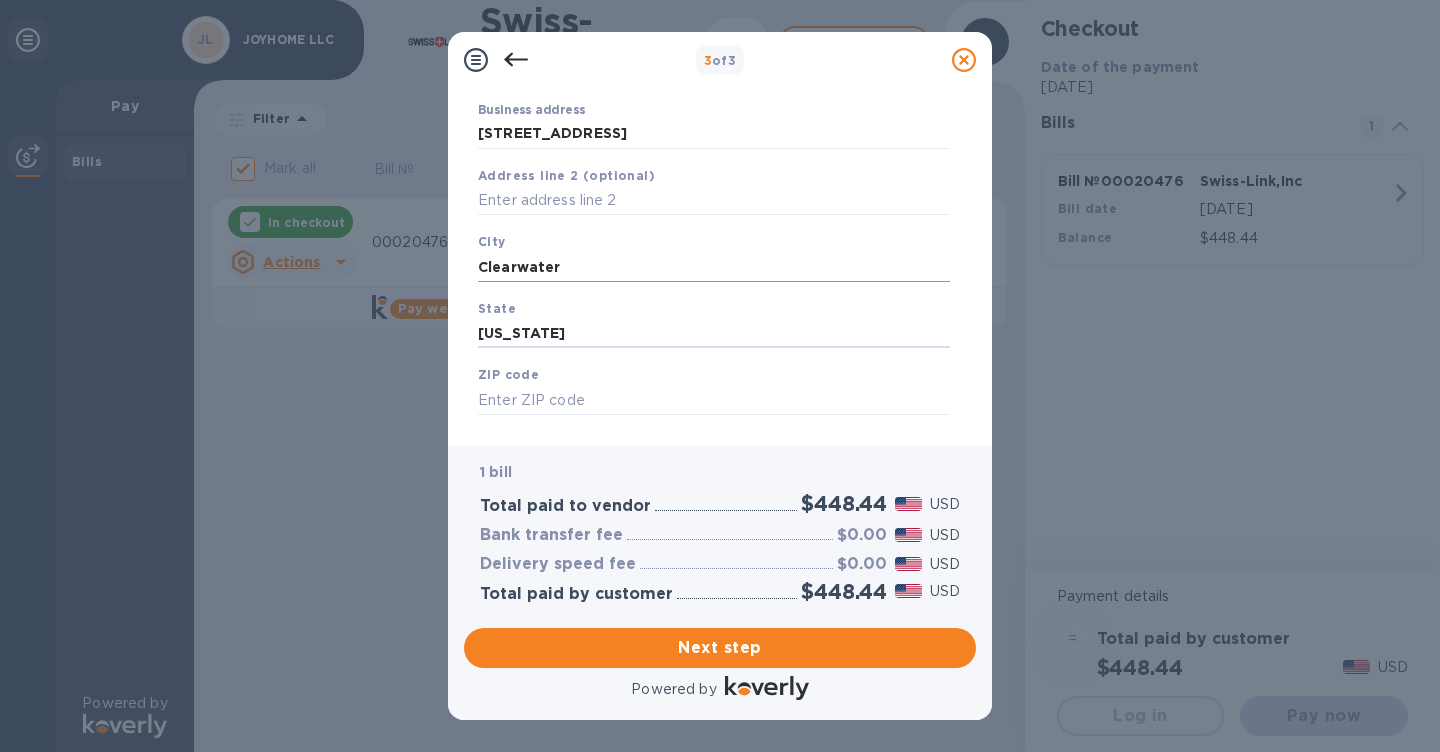 scroll, scrollTop: 227, scrollLeft: 0, axis: vertical 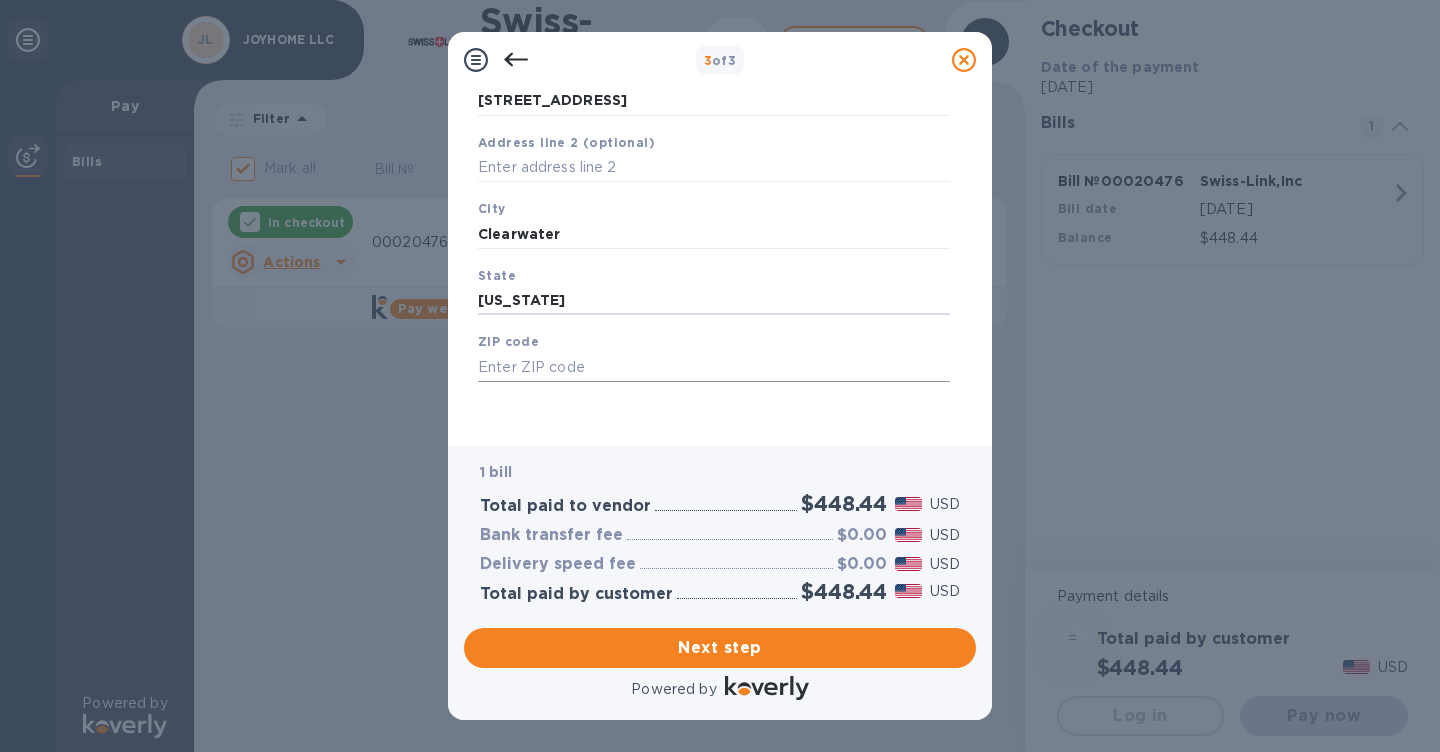 type on "[US_STATE]" 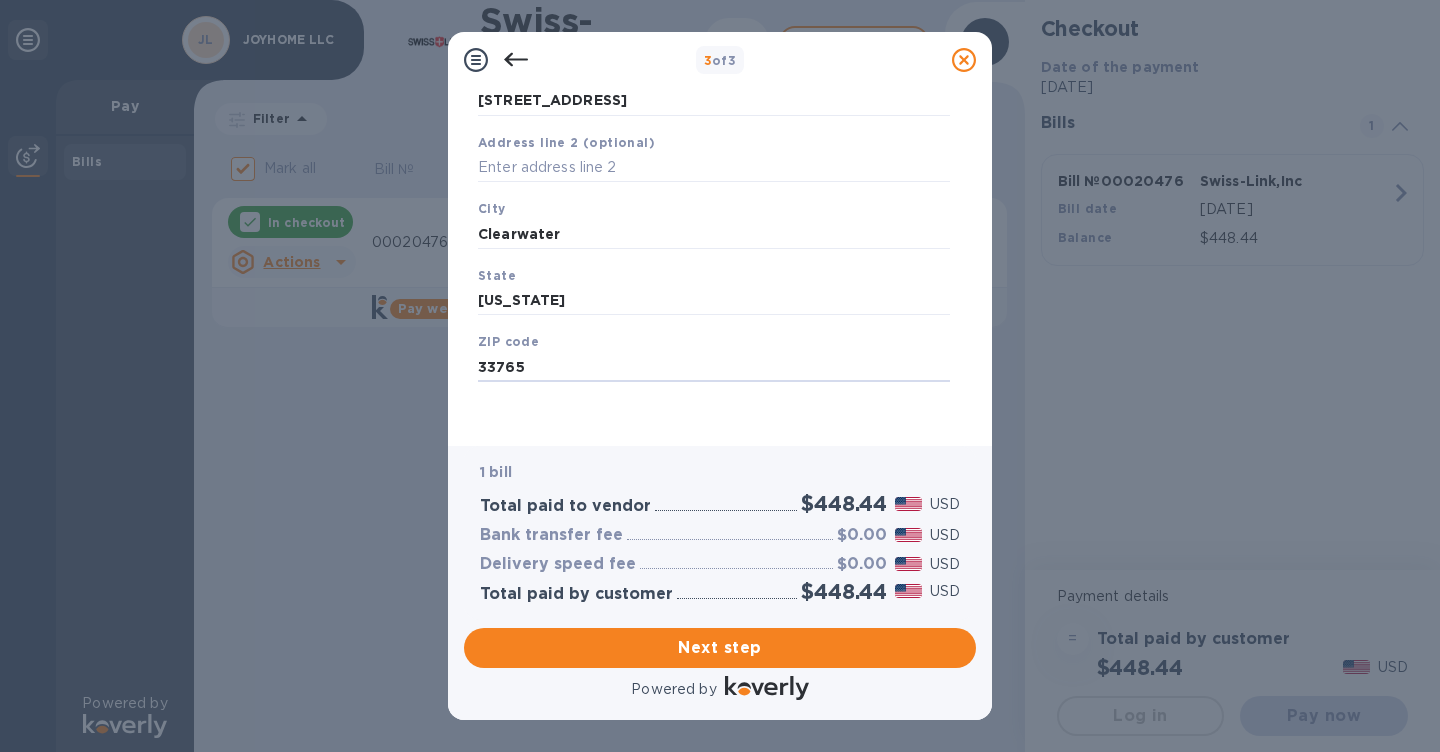 type on "33765" 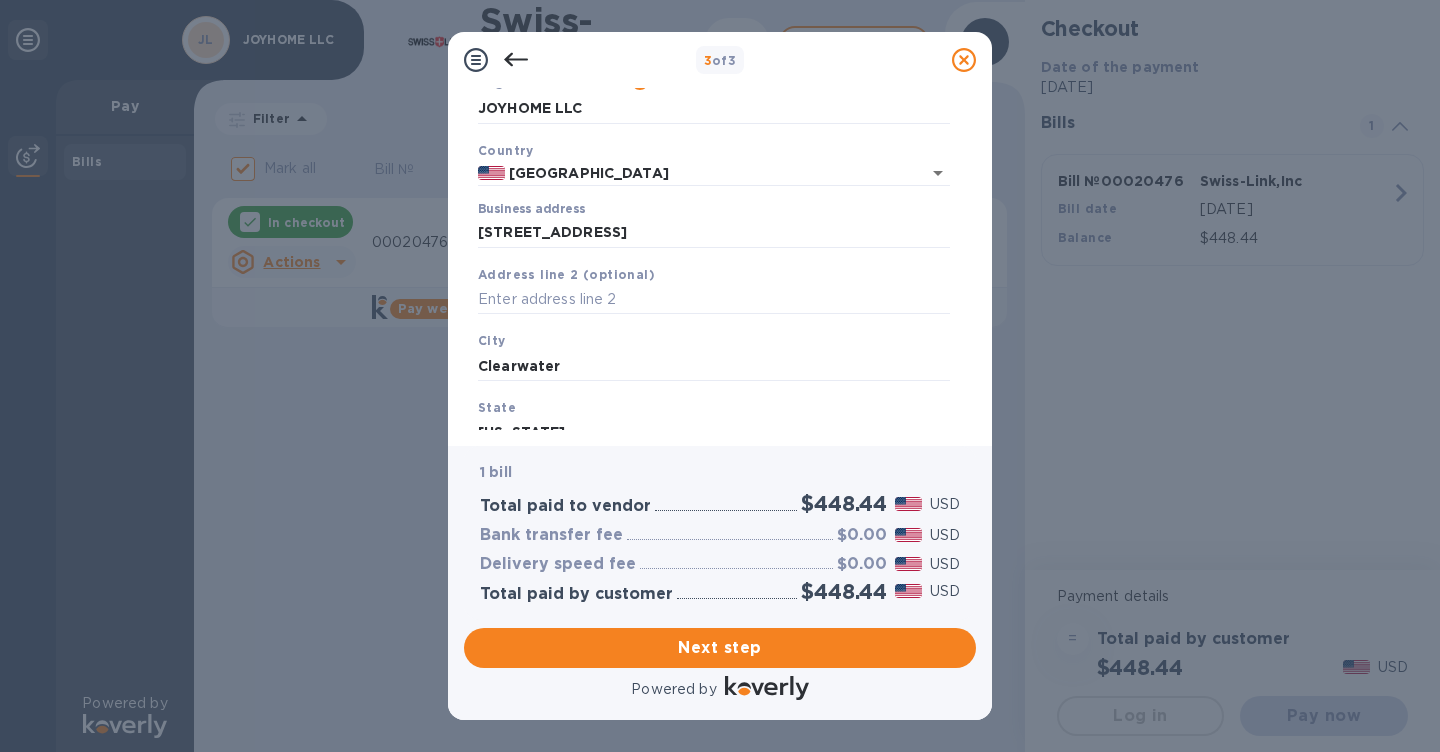 scroll, scrollTop: 81, scrollLeft: 0, axis: vertical 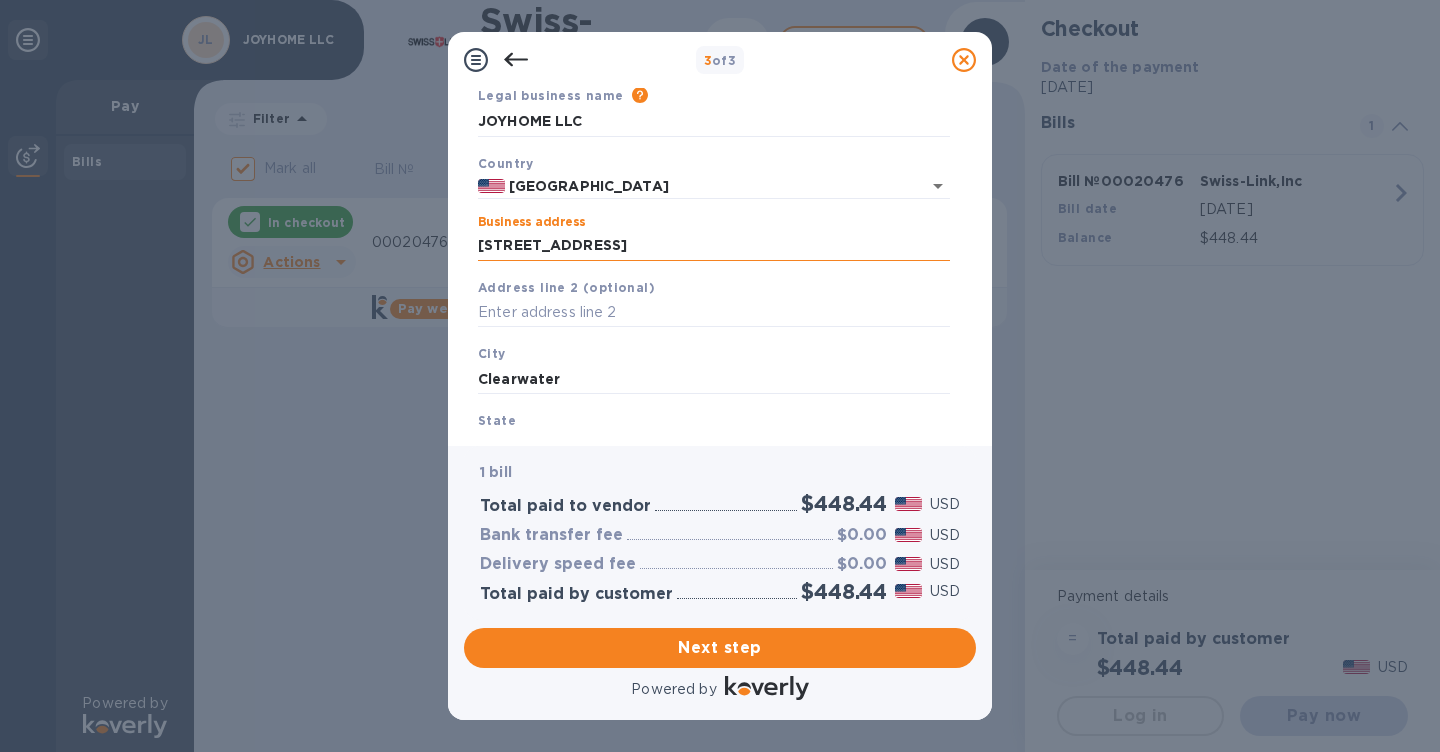 drag, startPoint x: 610, startPoint y: 245, endPoint x: 674, endPoint y: 244, distance: 64.00781 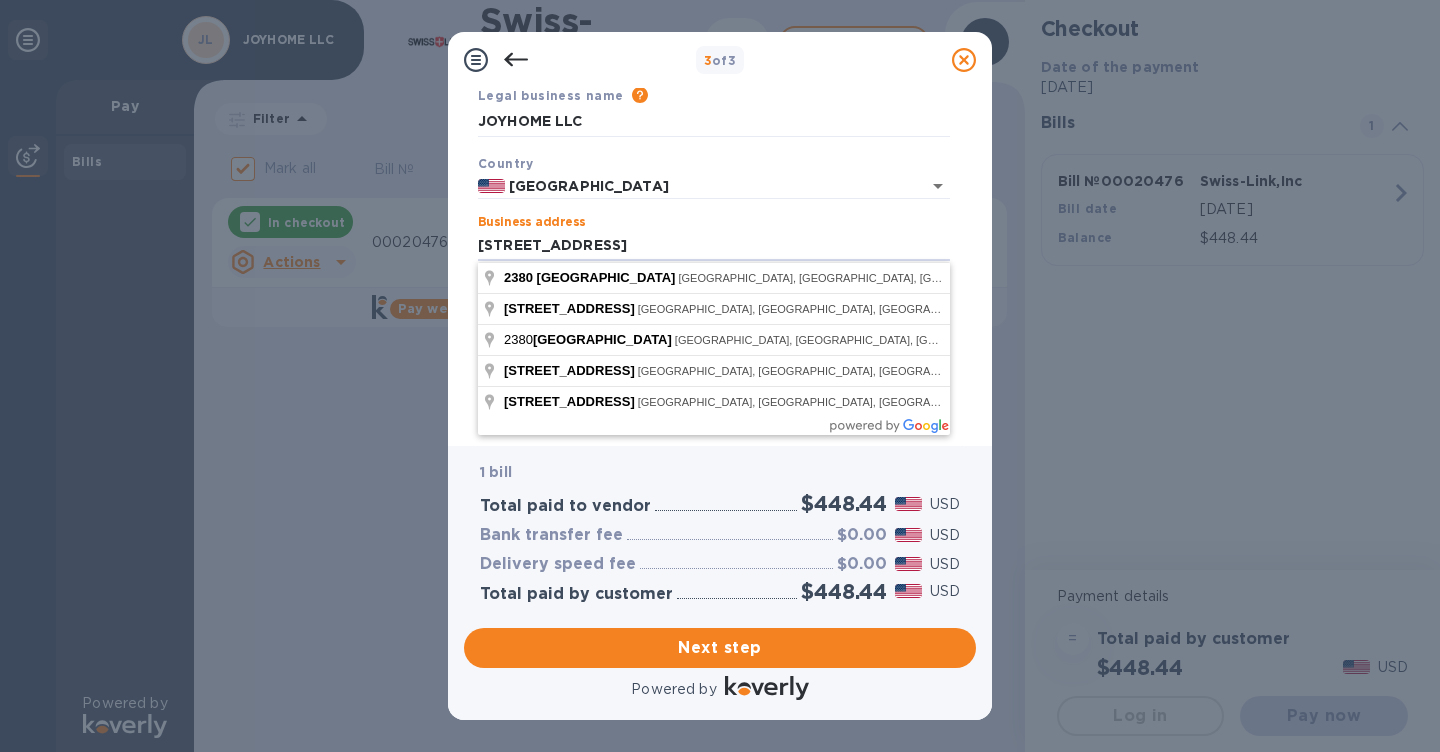 type on "[STREET_ADDRESS]" 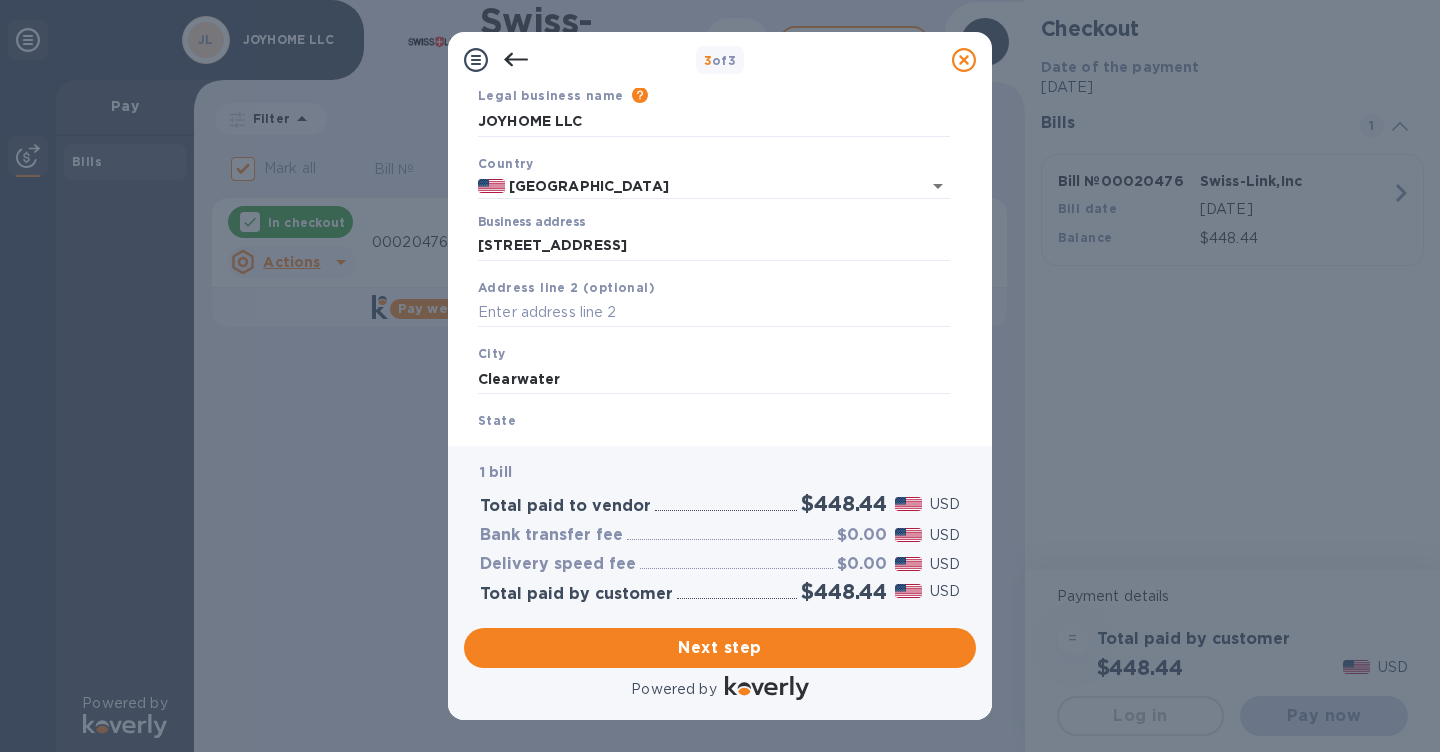 click on "Business address [STREET_ADDRESS]" at bounding box center (714, 238) 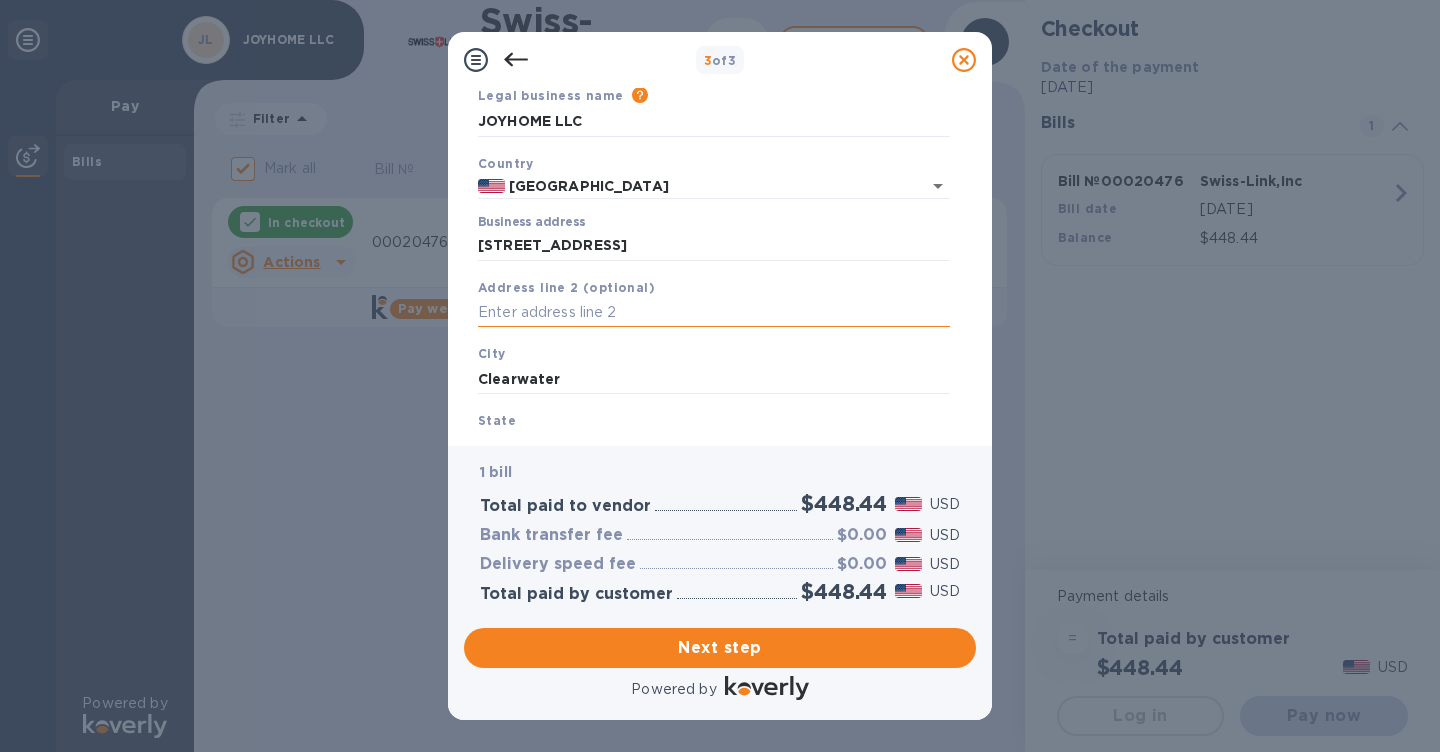 click at bounding box center (714, 313) 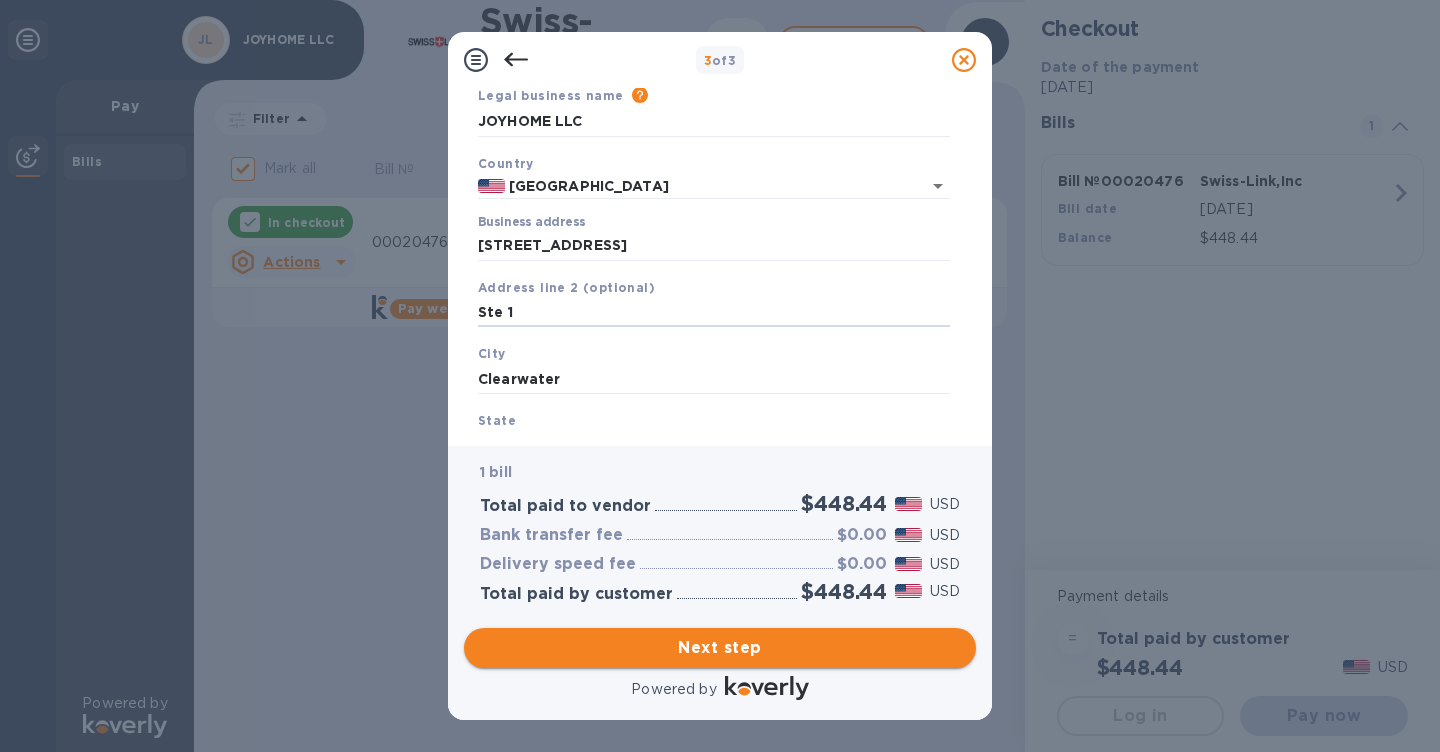type on "Ste 1" 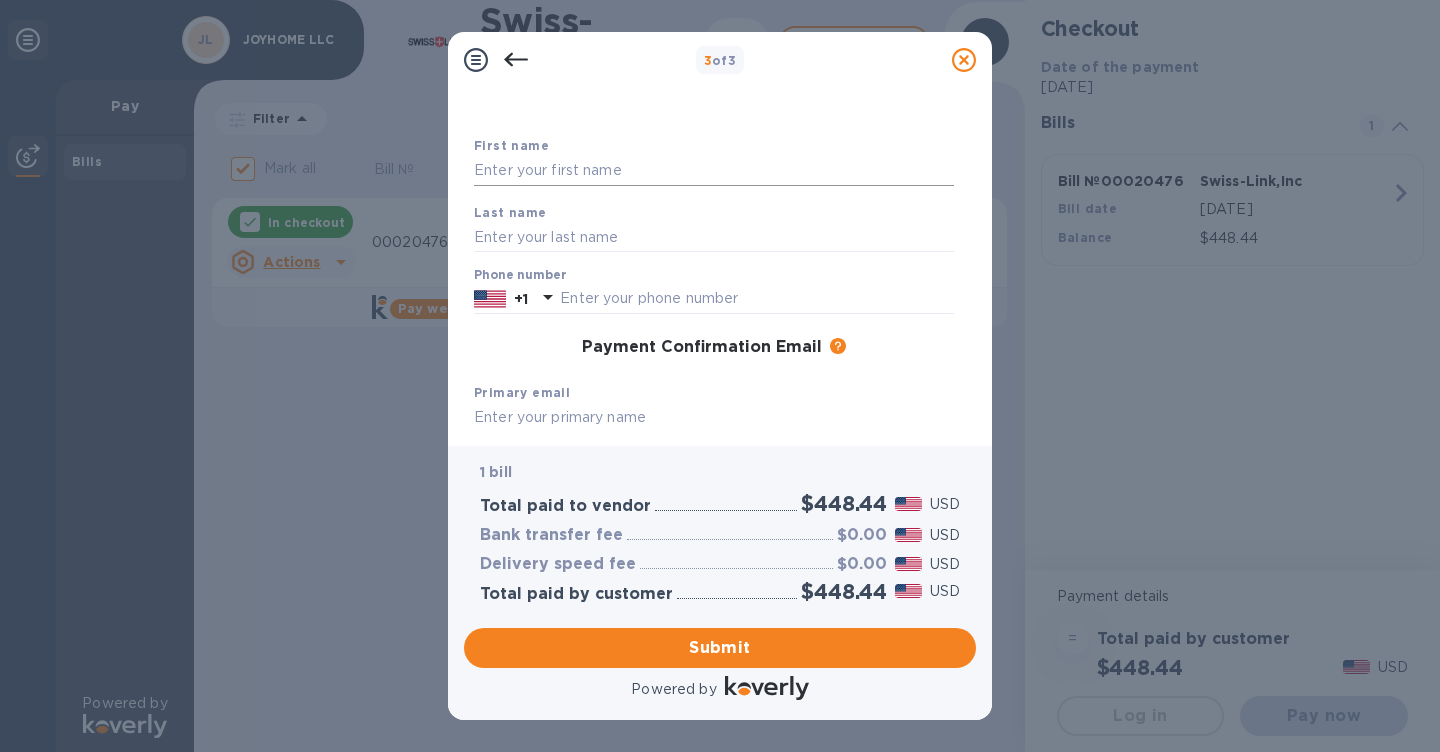 click at bounding box center [714, 171] 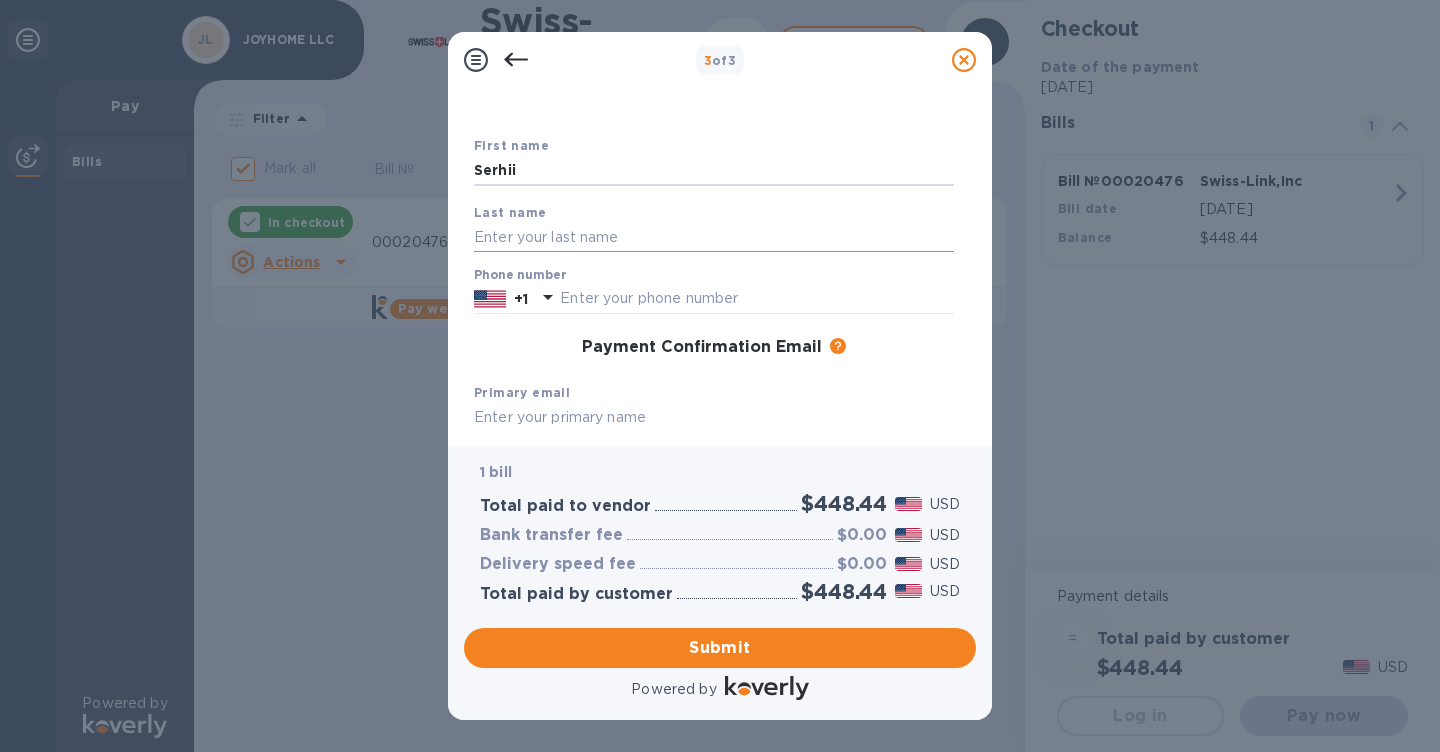 type on "Serhii" 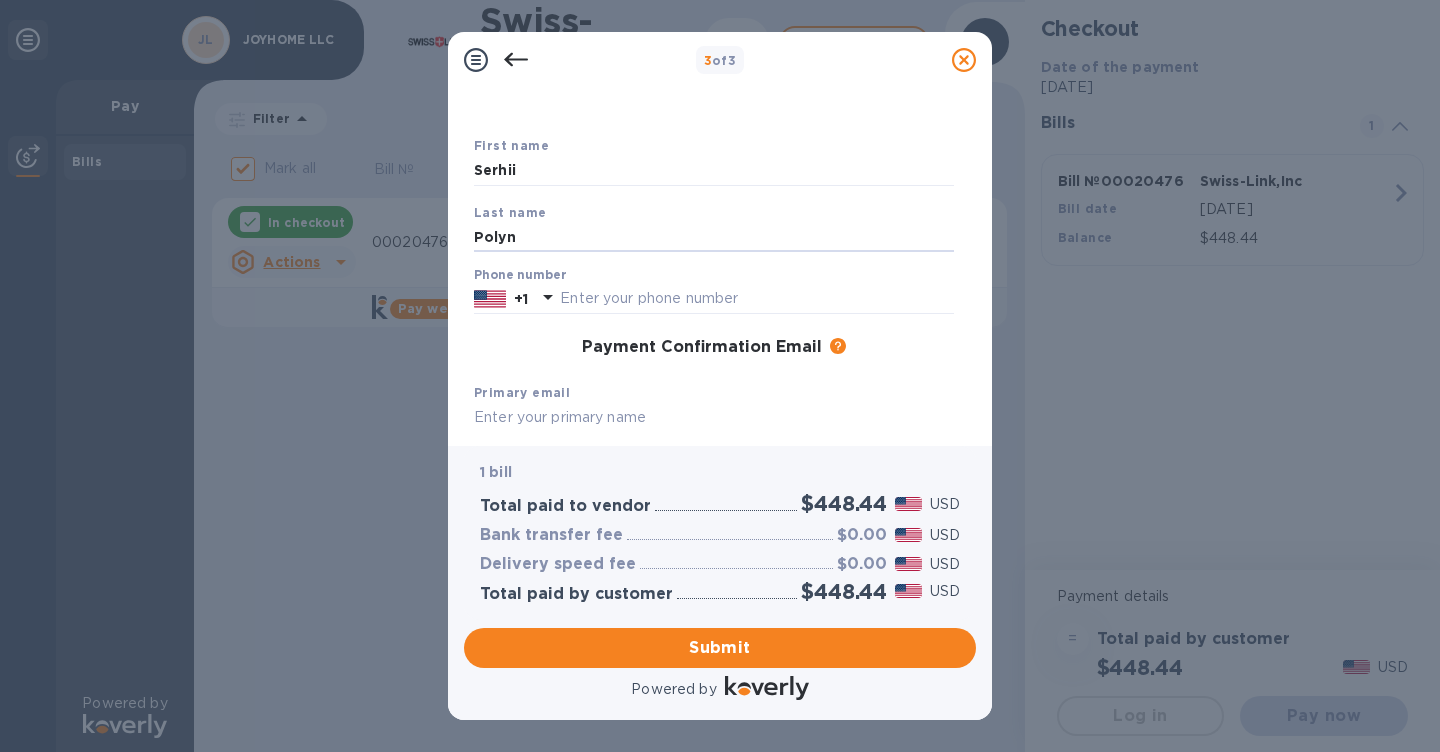 type on "Polyn" 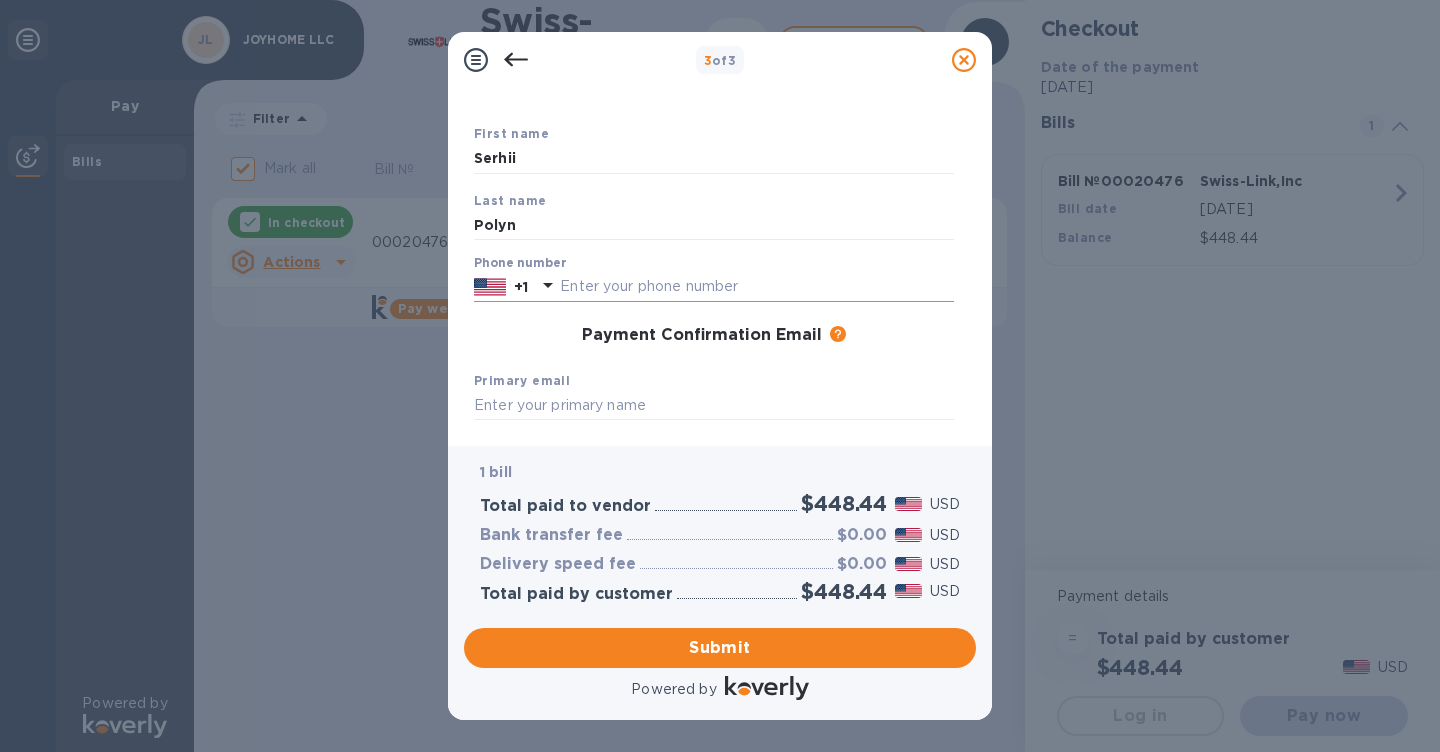 scroll, scrollTop: 106, scrollLeft: 0, axis: vertical 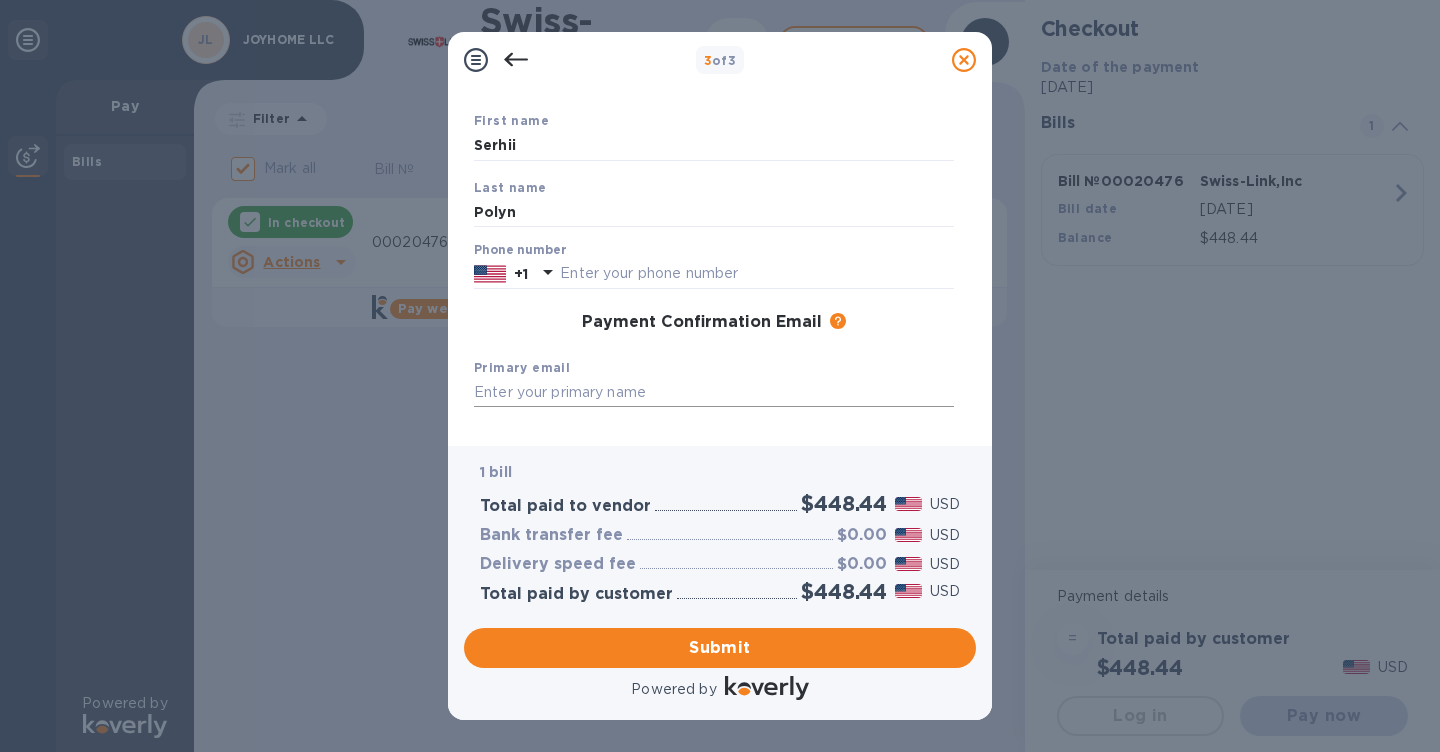 click at bounding box center (714, 393) 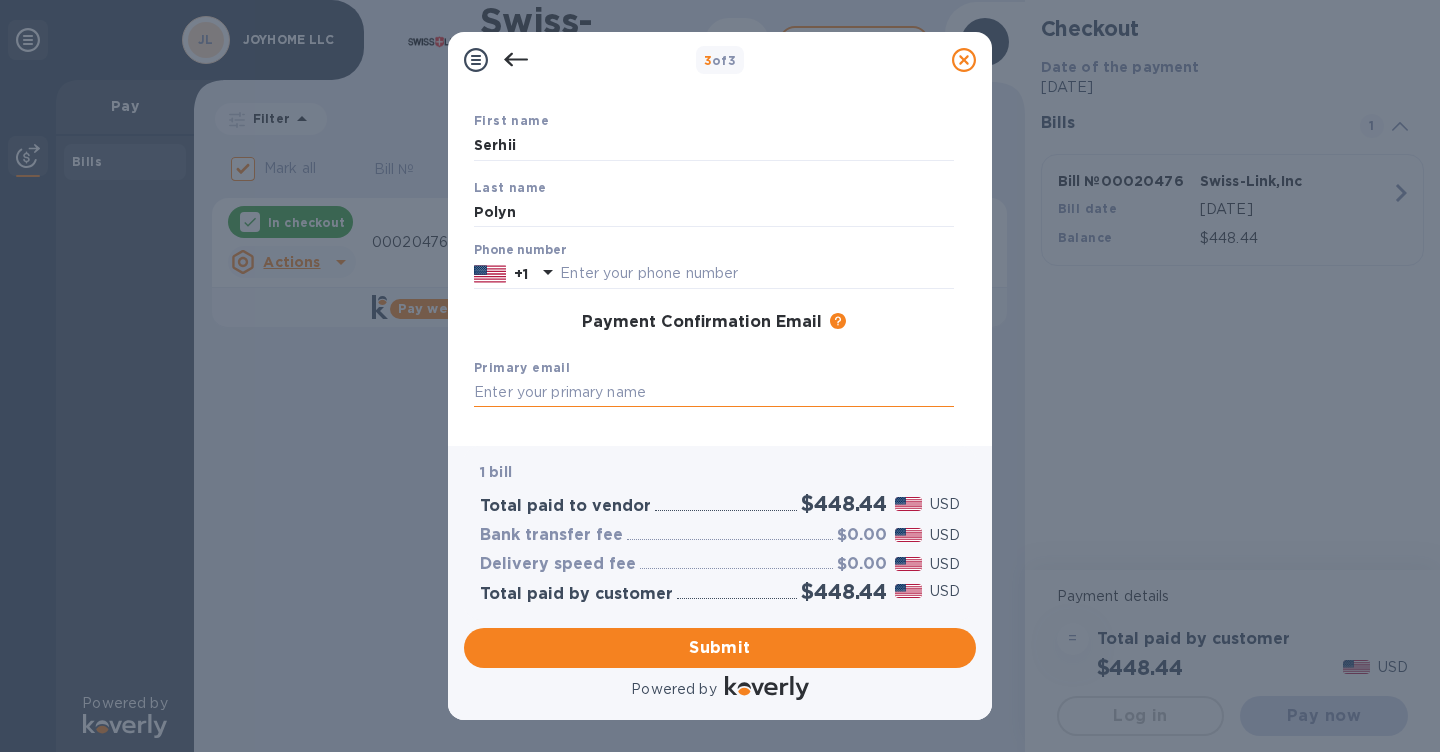 paste on "[EMAIL_ADDRESS][DOMAIN_NAME]" 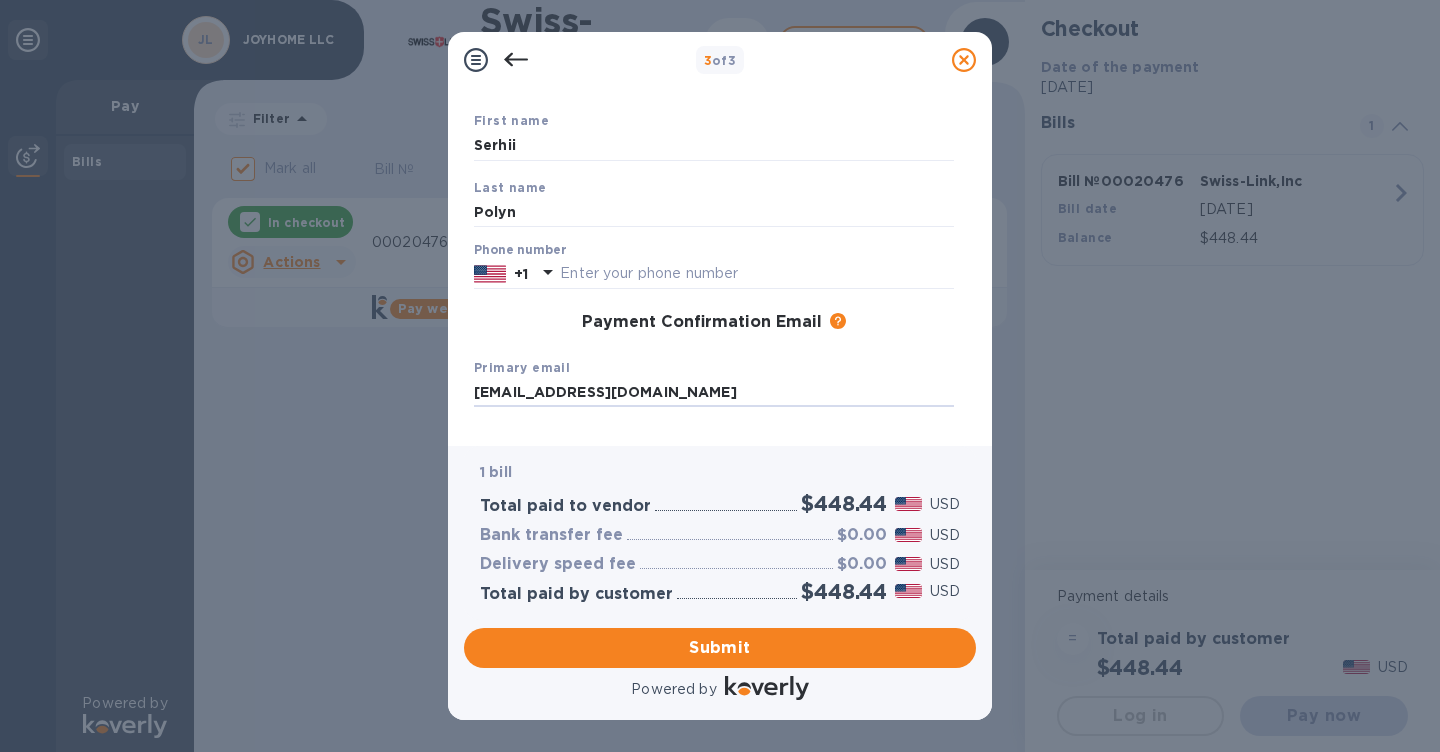 type on "[EMAIL_ADDRESS][DOMAIN_NAME]" 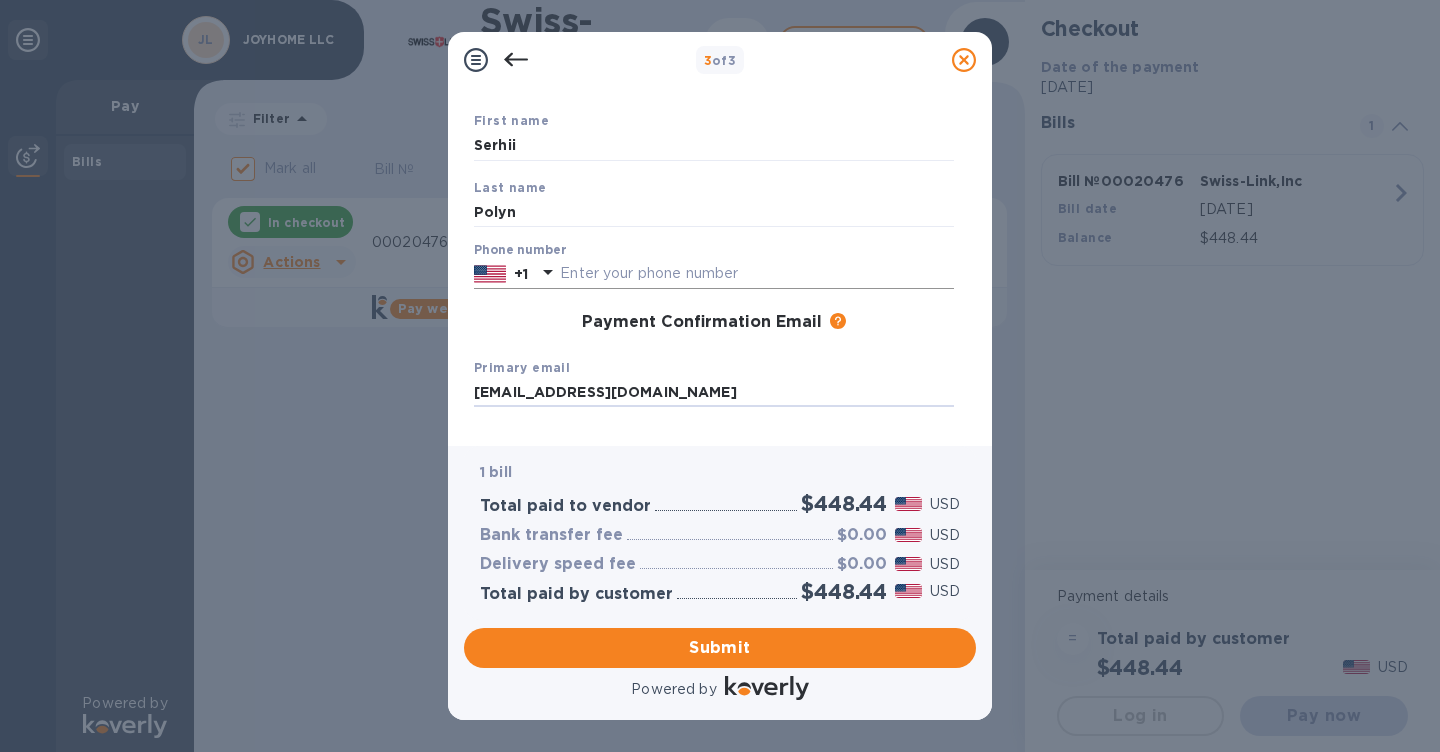 click at bounding box center [757, 274] 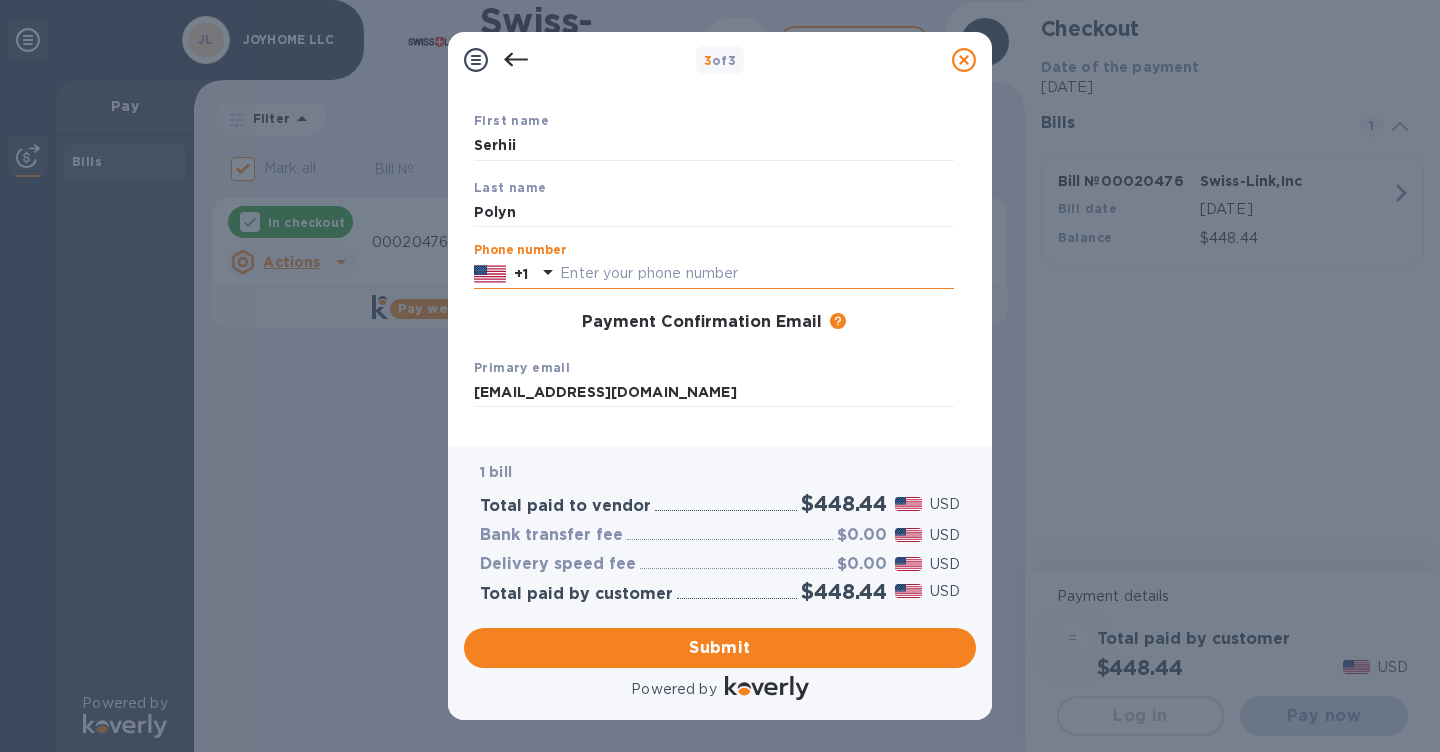 paste on "15852826775" 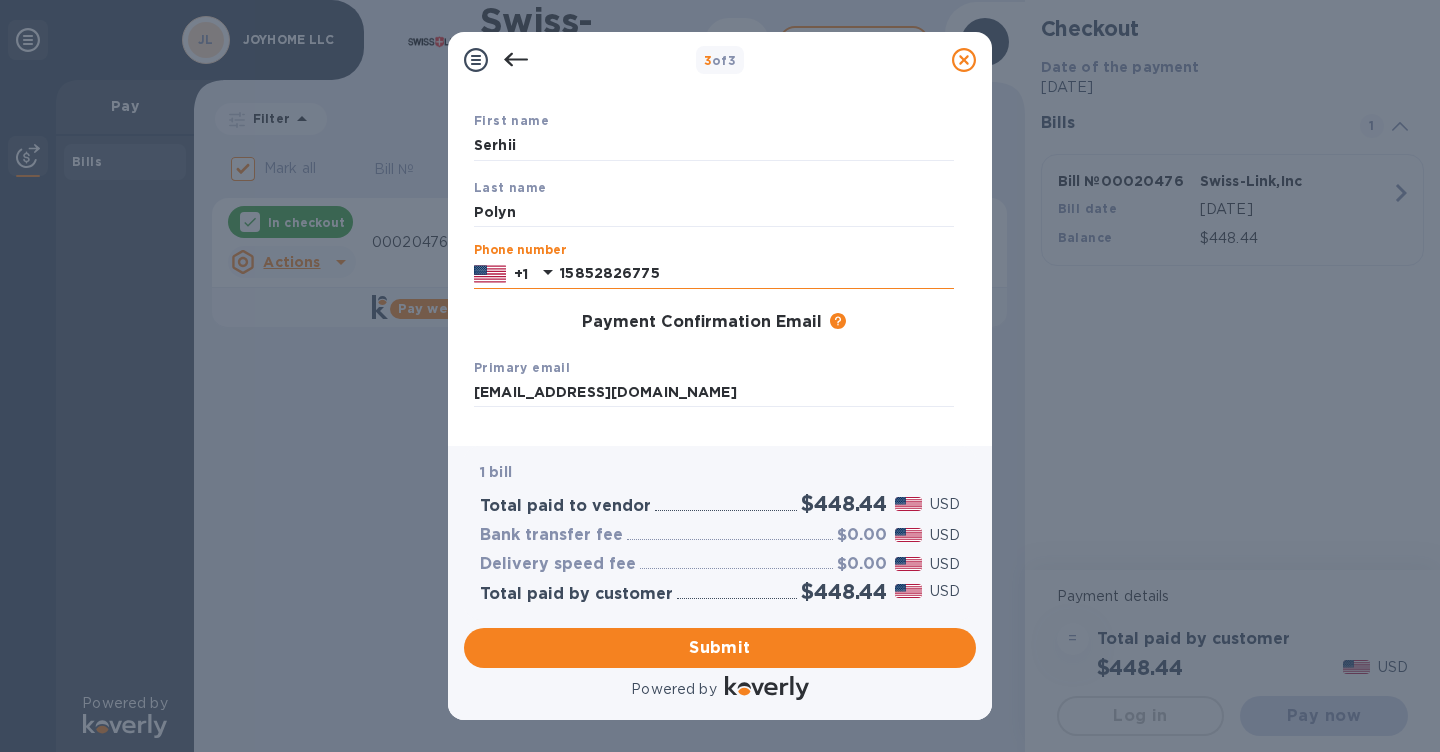 click on "15852826775" at bounding box center [757, 274] 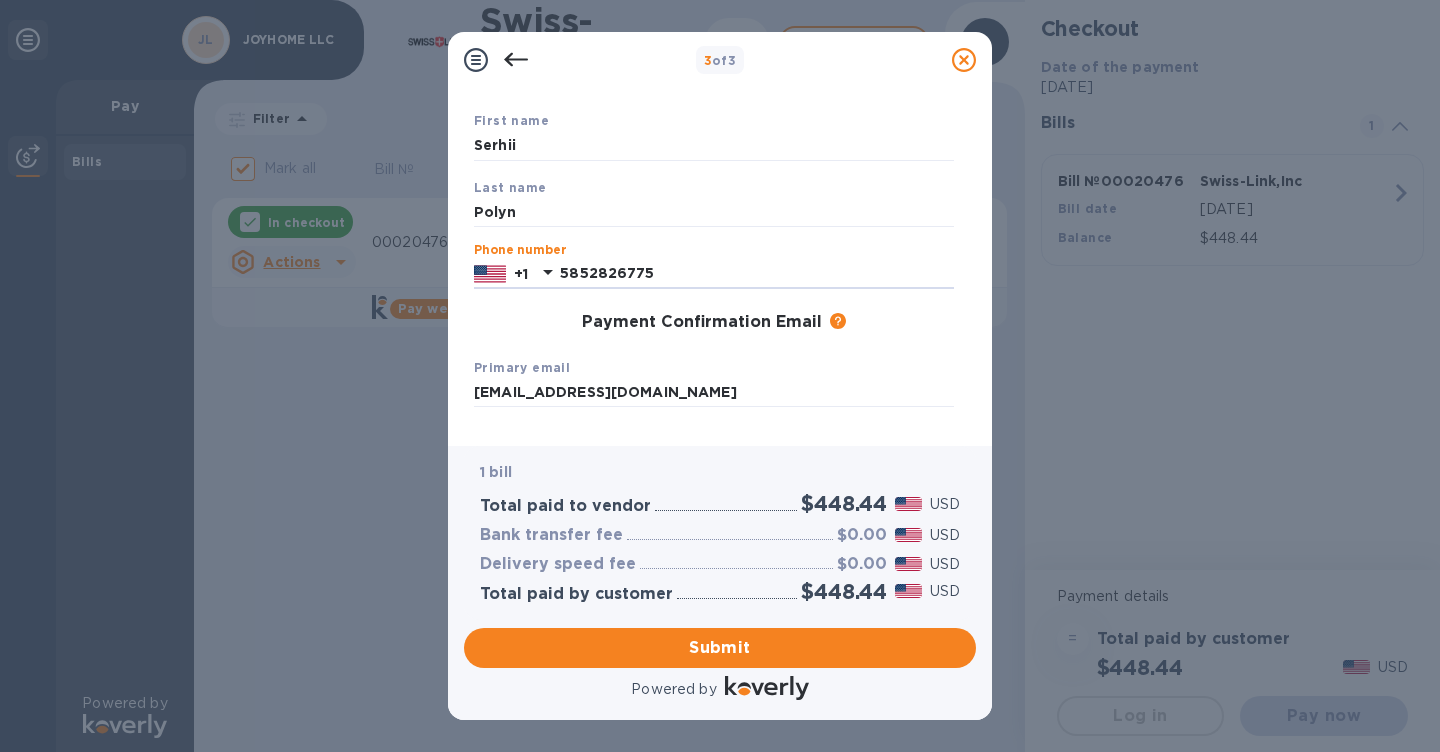 type on "5852826775" 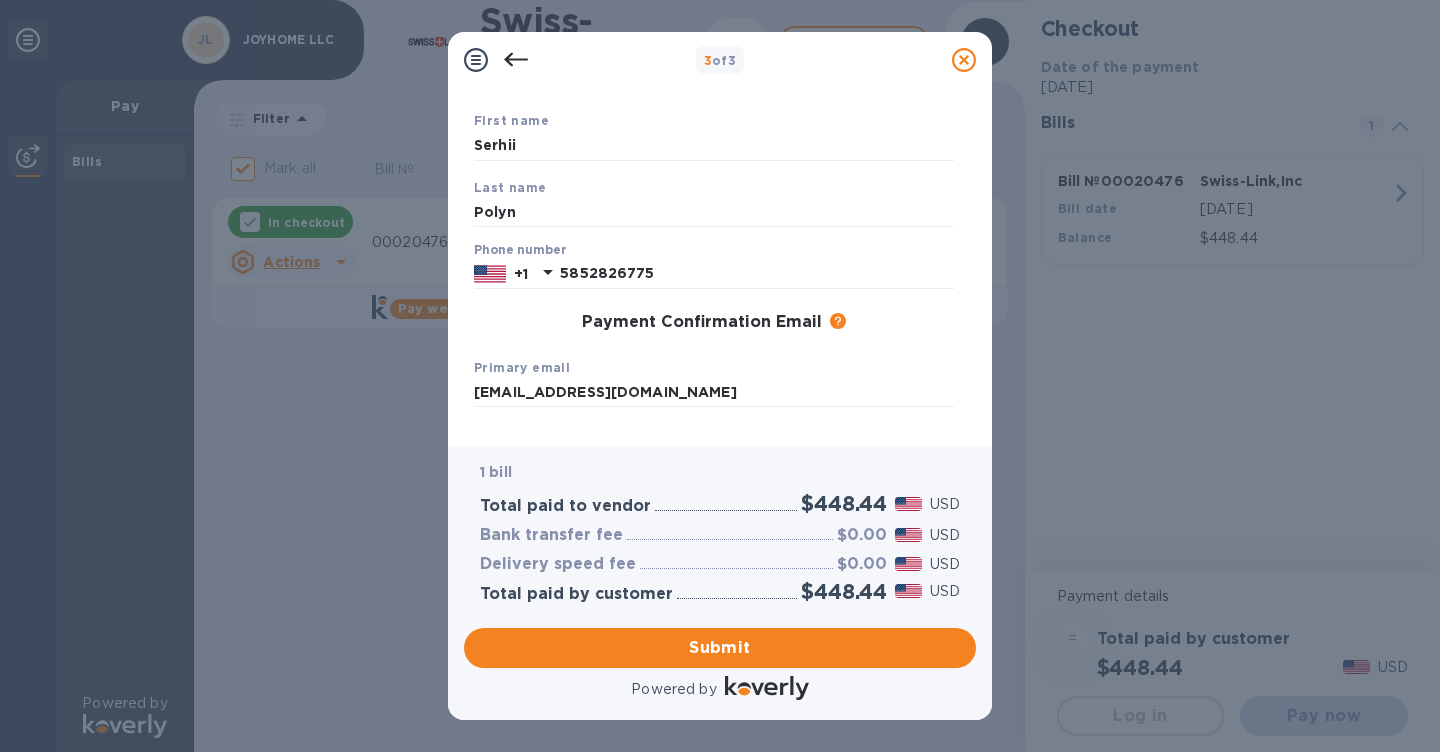 click on "Primary email [EMAIL_ADDRESS][DOMAIN_NAME]" at bounding box center (714, 382) 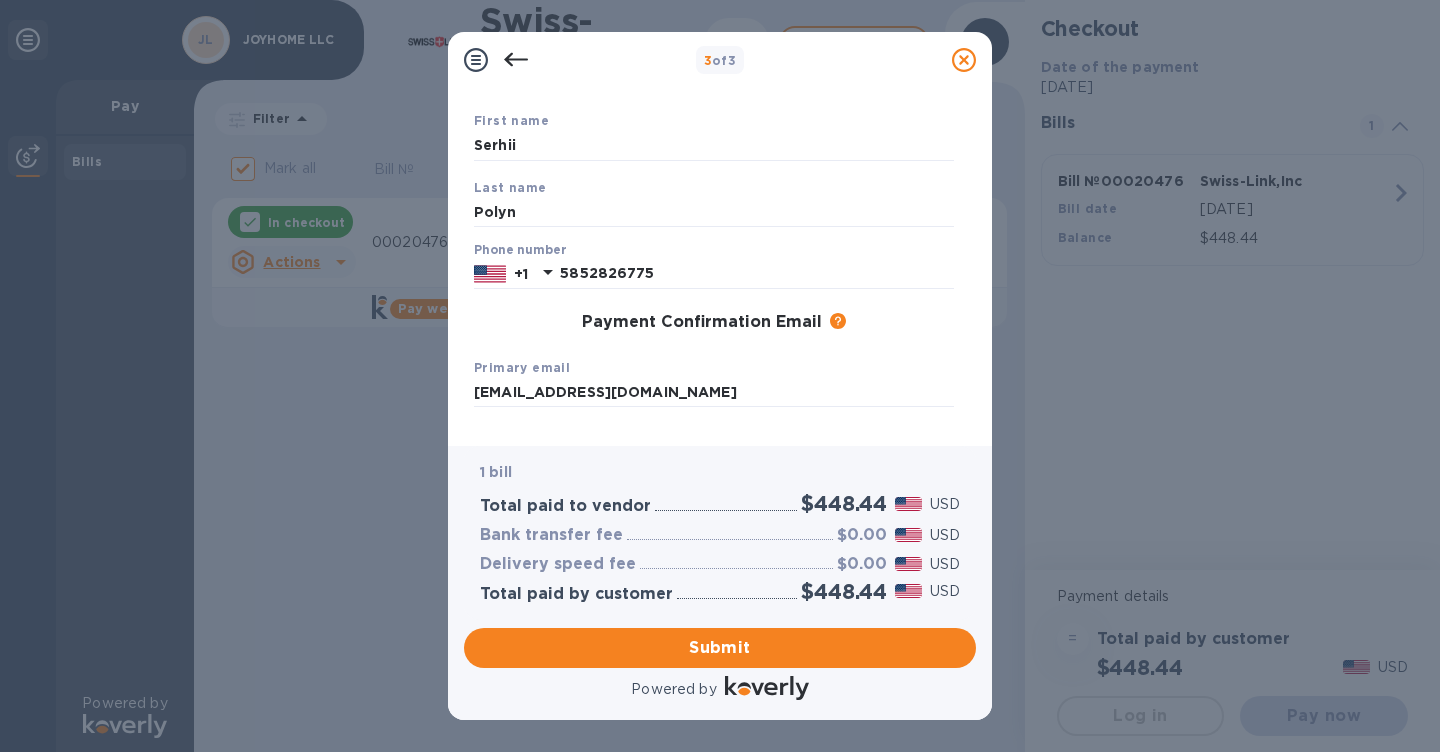 scroll, scrollTop: 132, scrollLeft: 0, axis: vertical 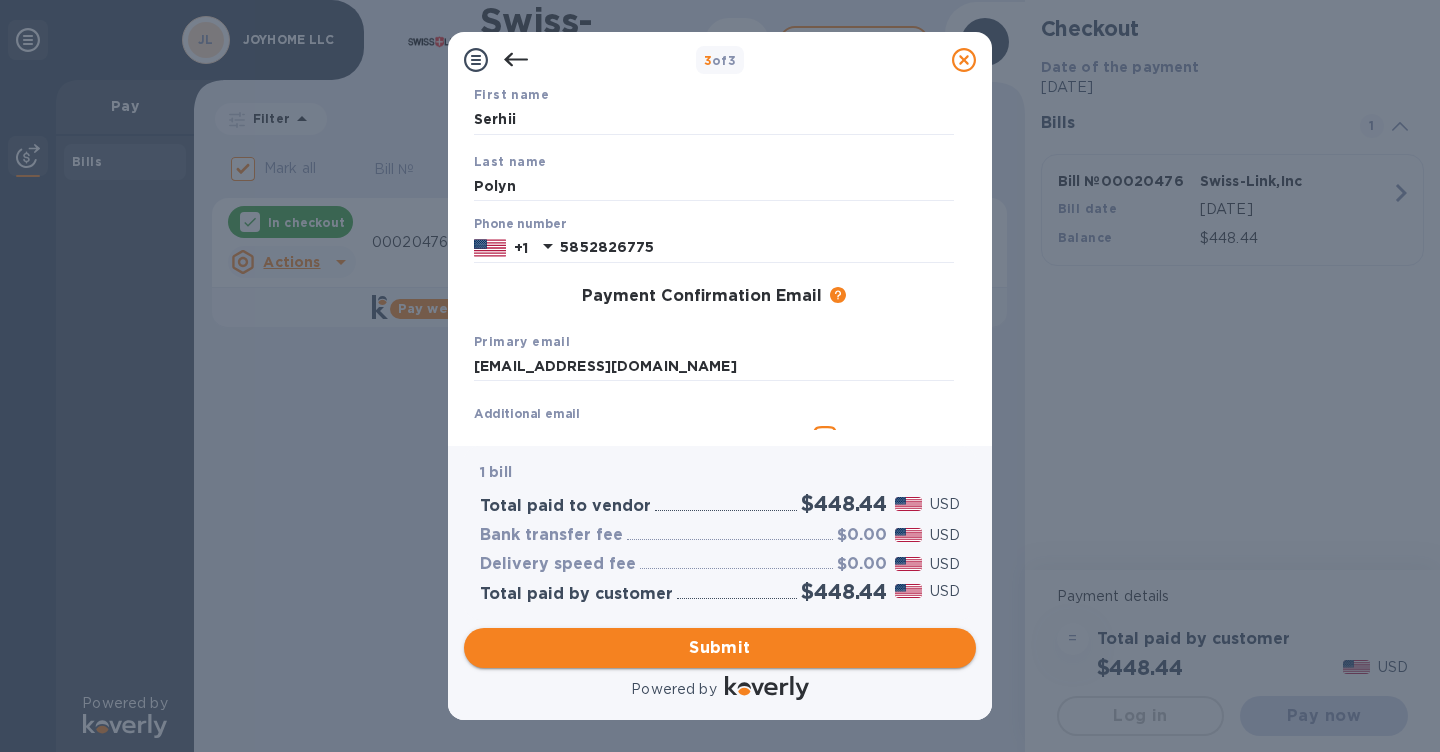click on "Submit" at bounding box center [720, 648] 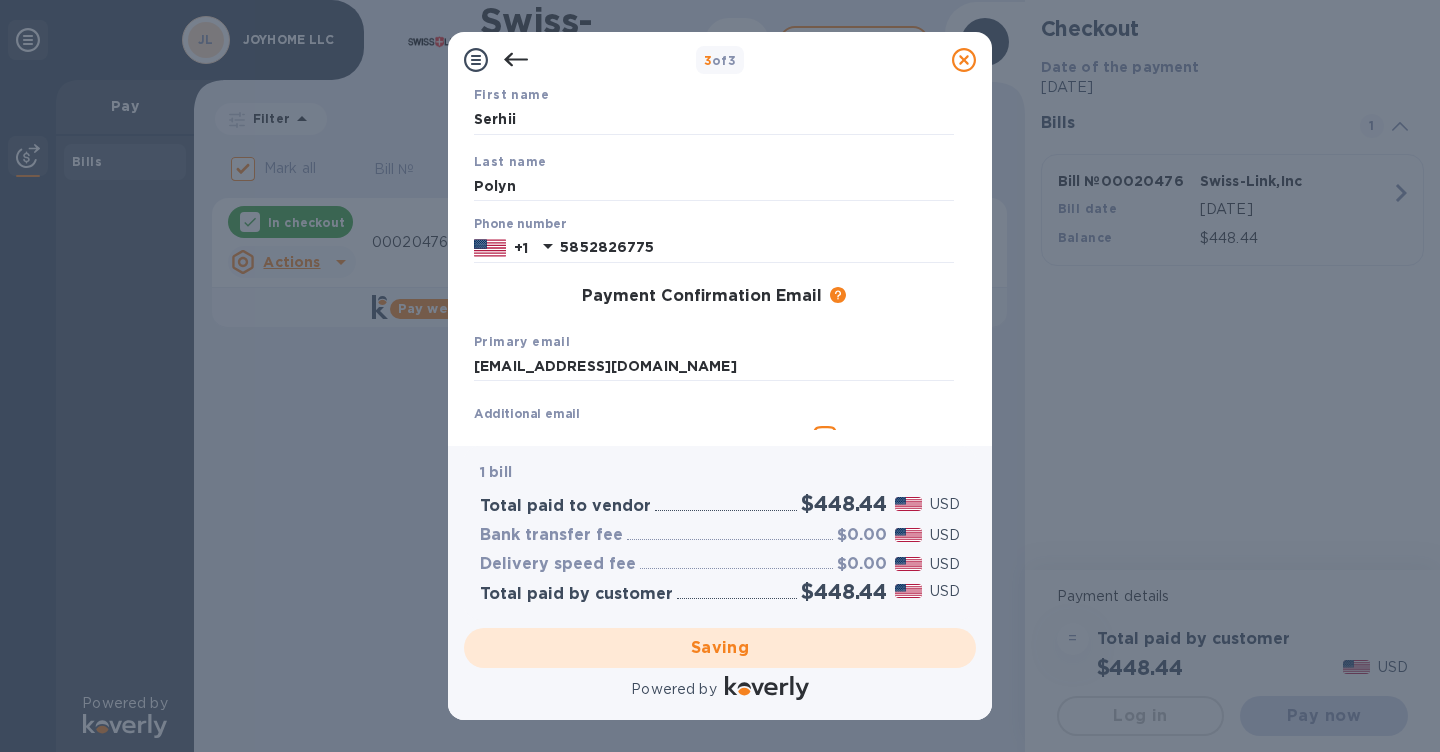 checkbox on "false" 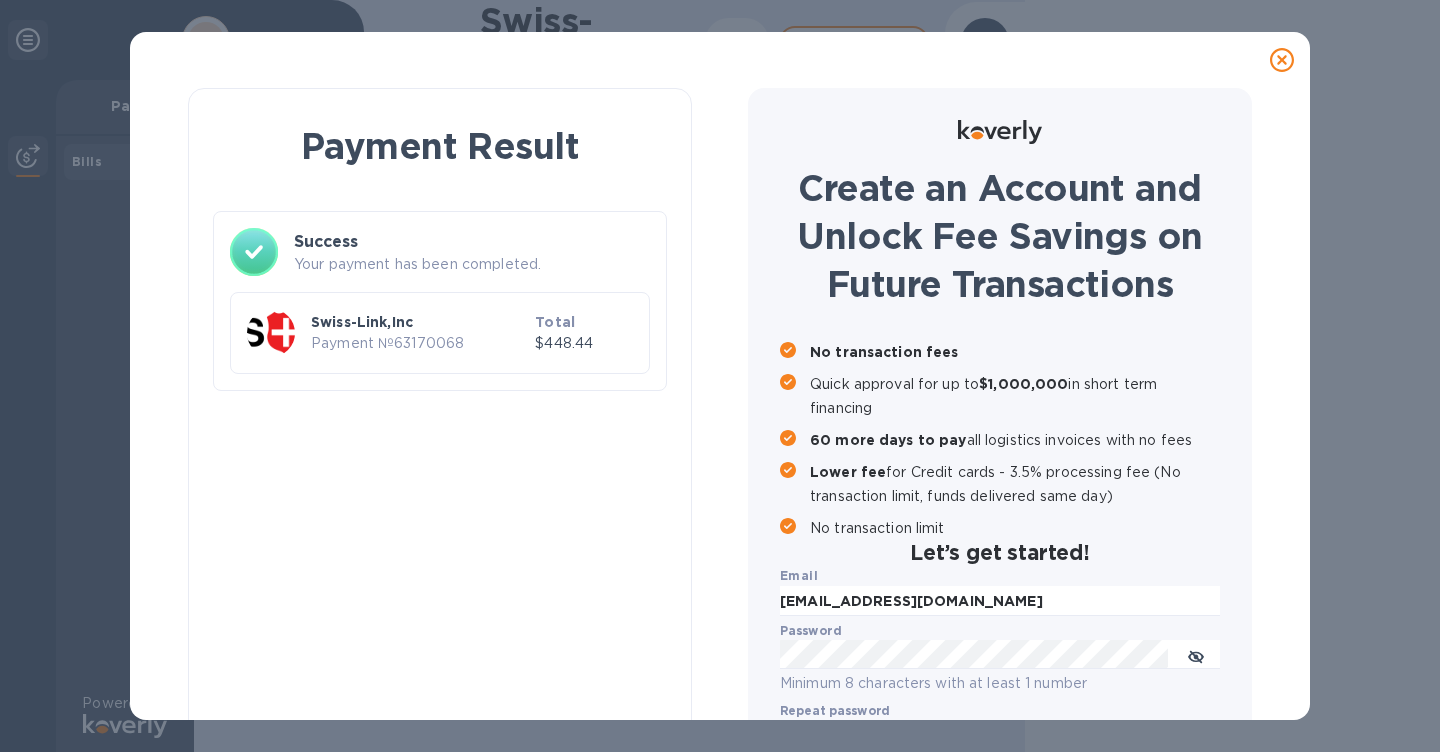 scroll, scrollTop: 0, scrollLeft: 0, axis: both 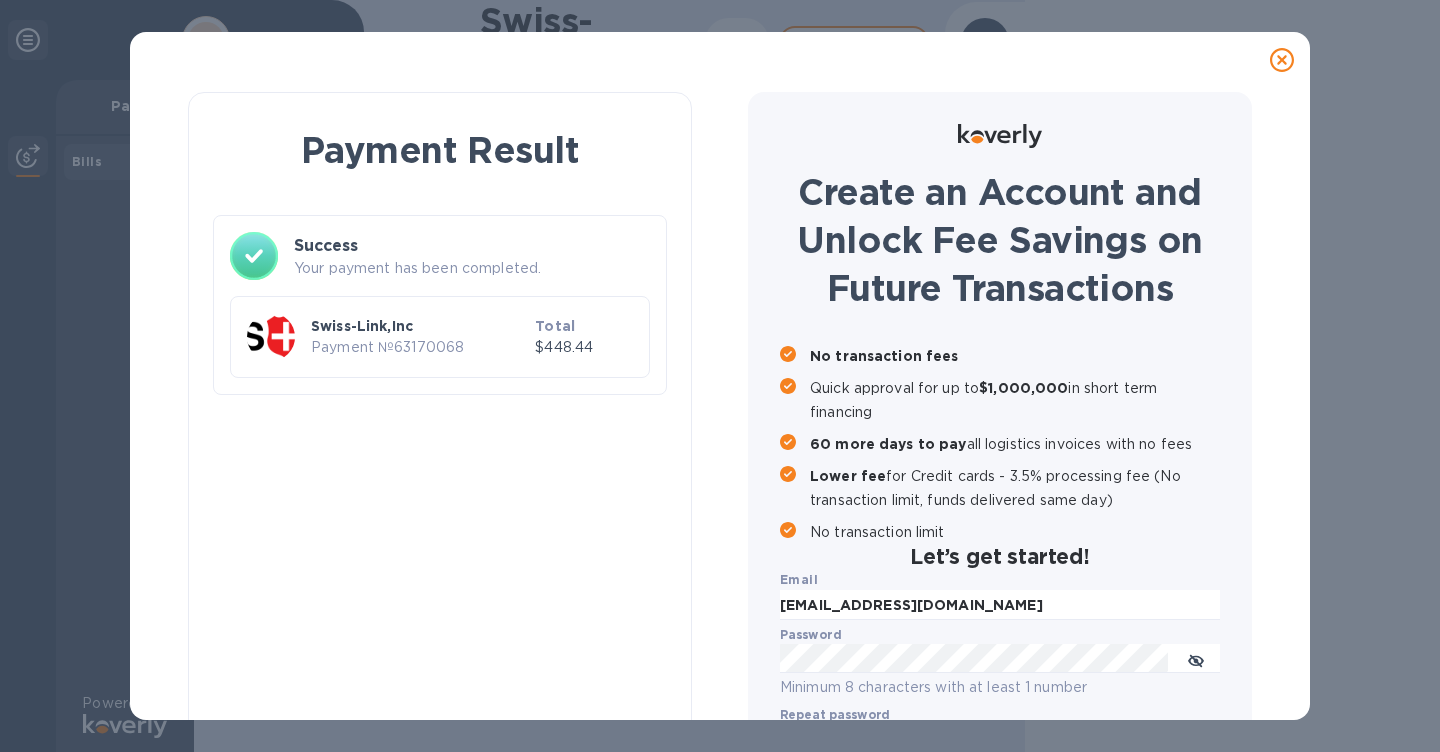 click on "Swiss-Link,Inc" at bounding box center [419, 326] 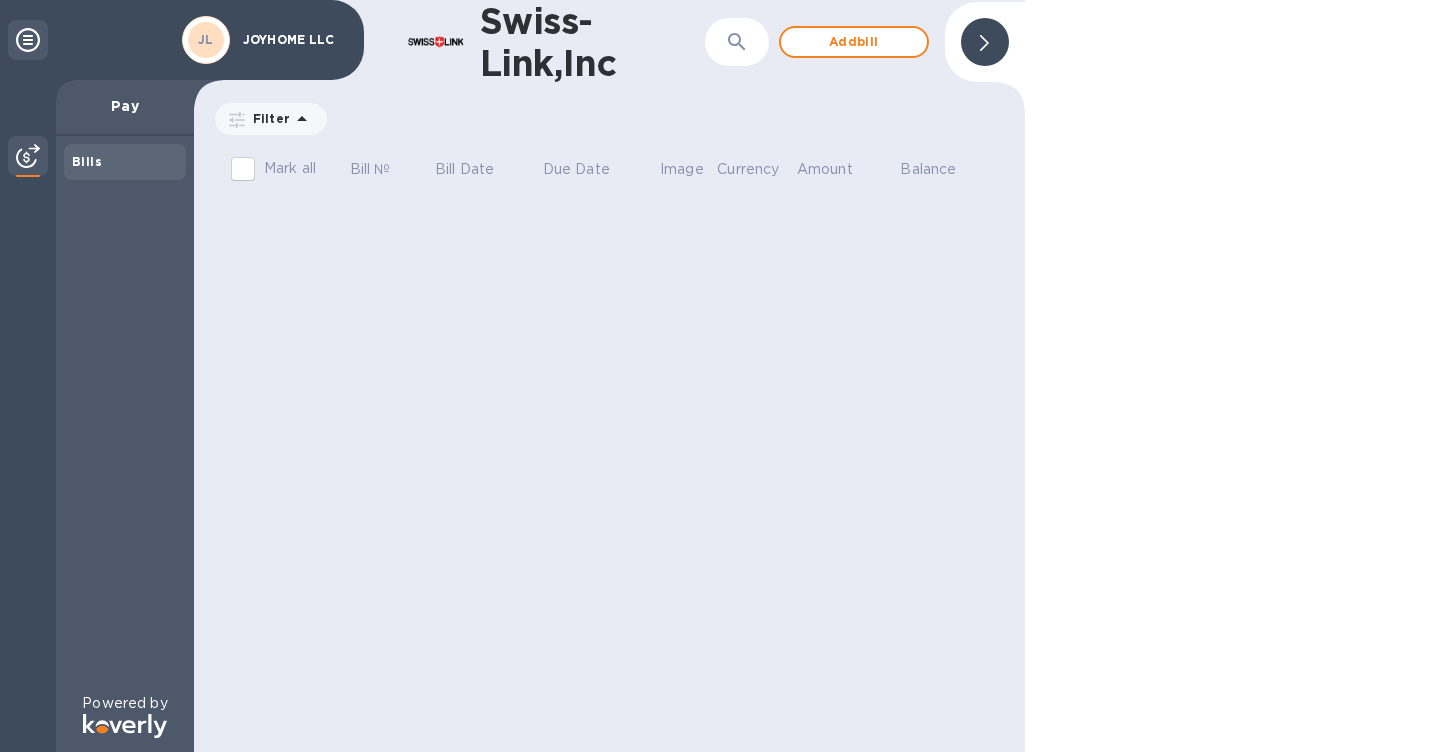 click on "JOYHOME LLC" at bounding box center (293, 40) 